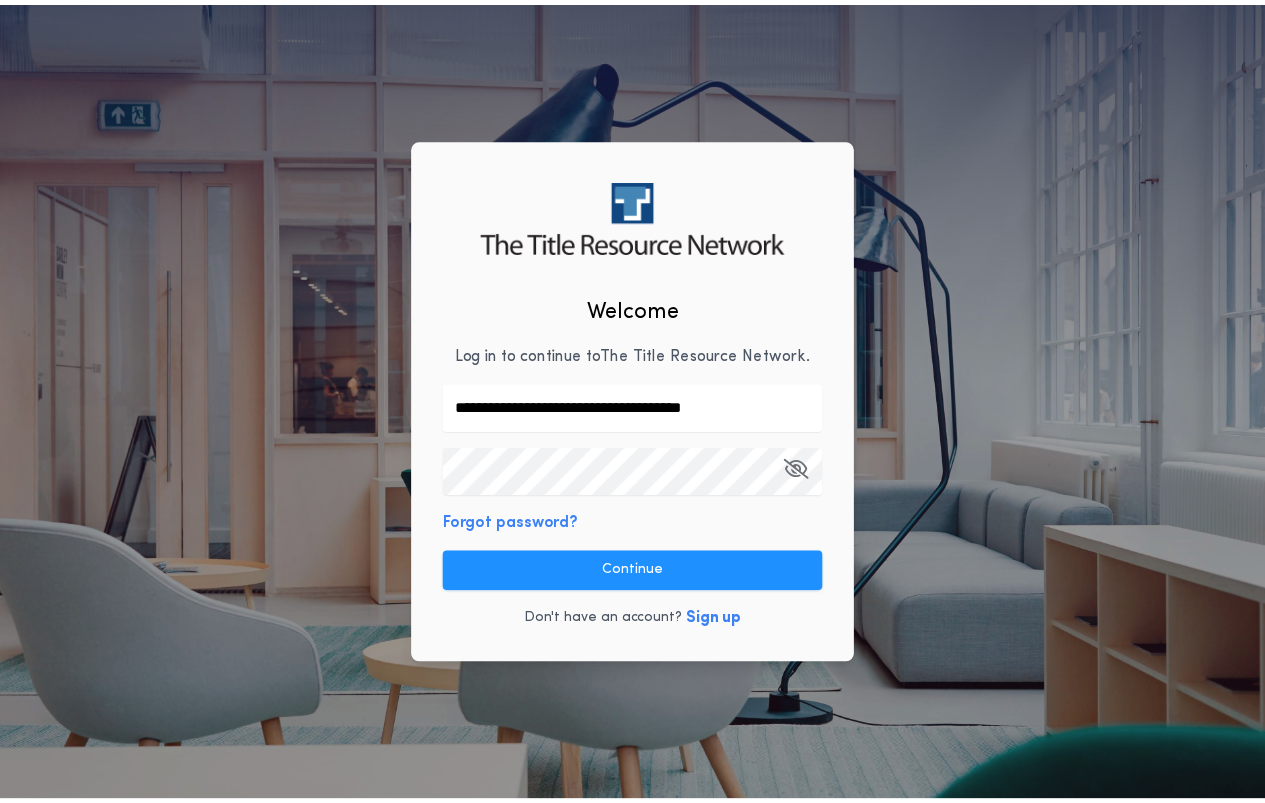 scroll, scrollTop: 0, scrollLeft: 0, axis: both 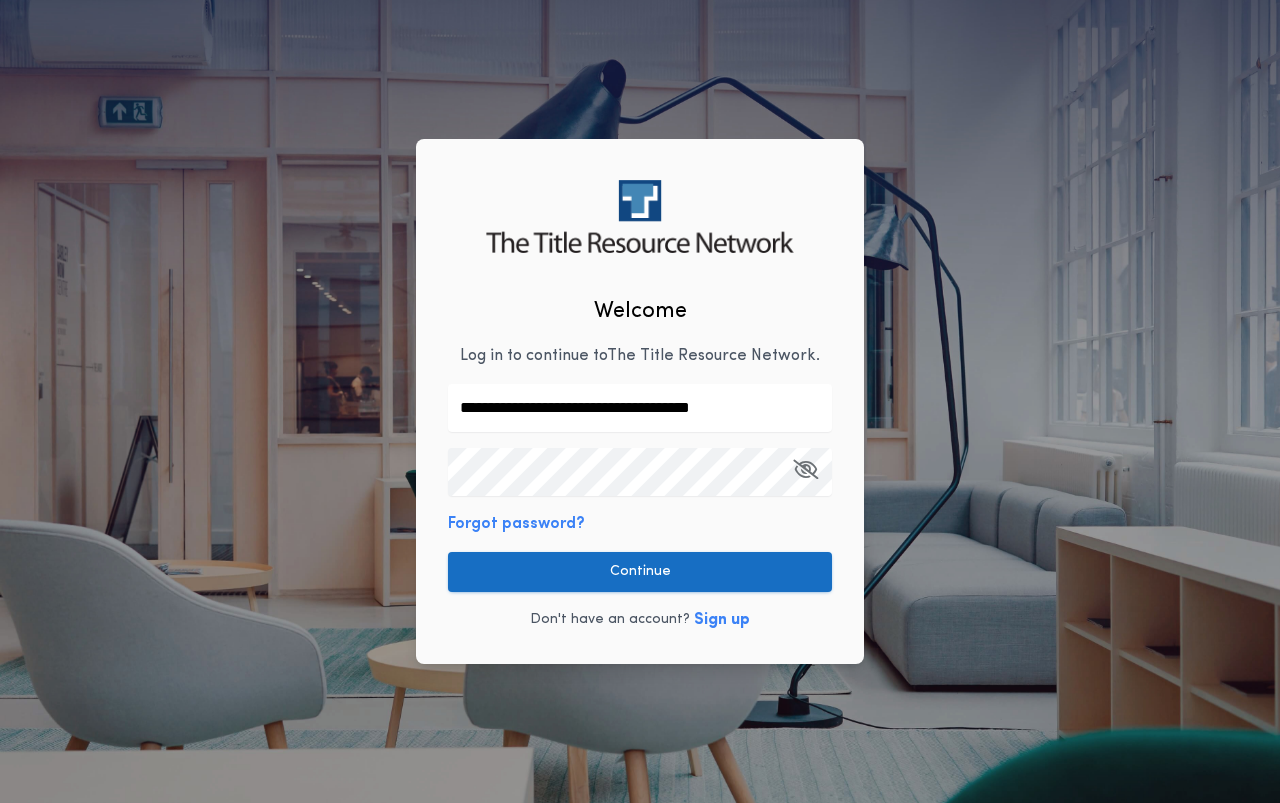 click on "Continue" at bounding box center [640, 572] 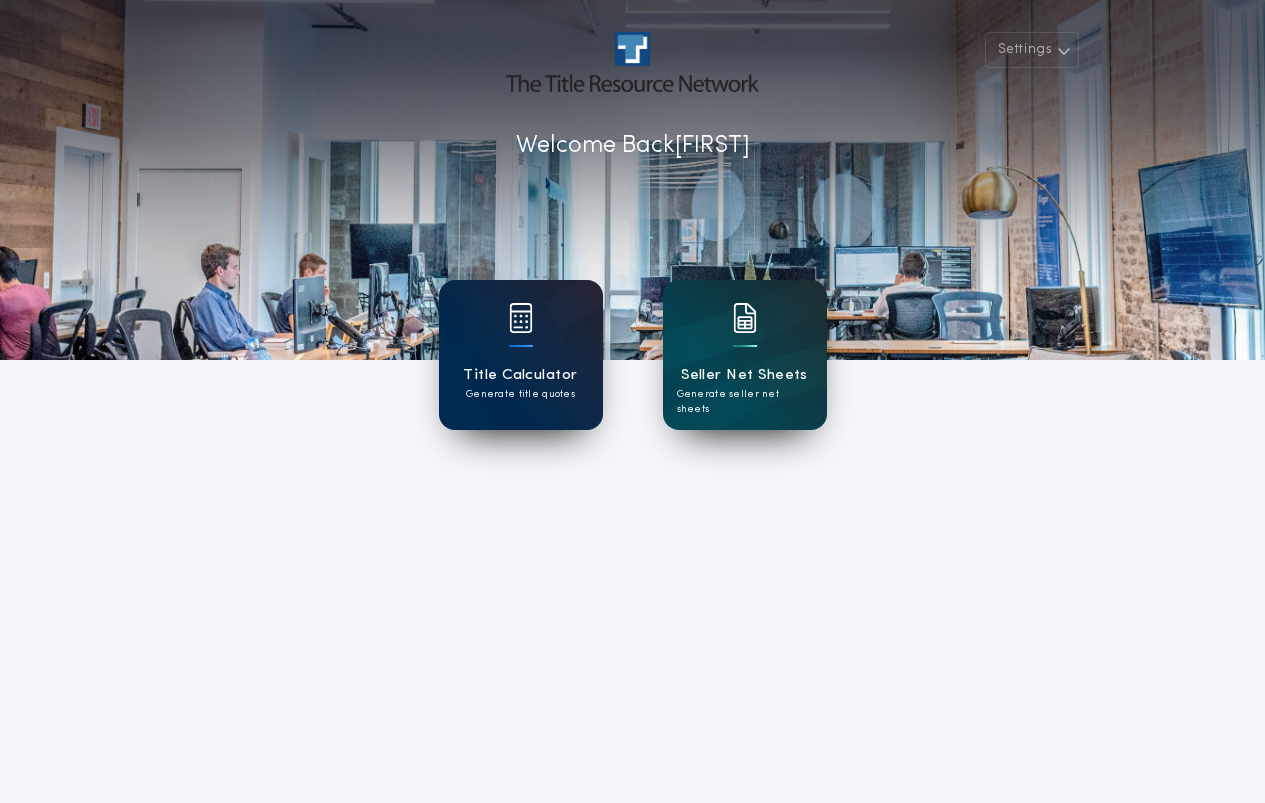 click on "Title Calculator" at bounding box center (520, 375) 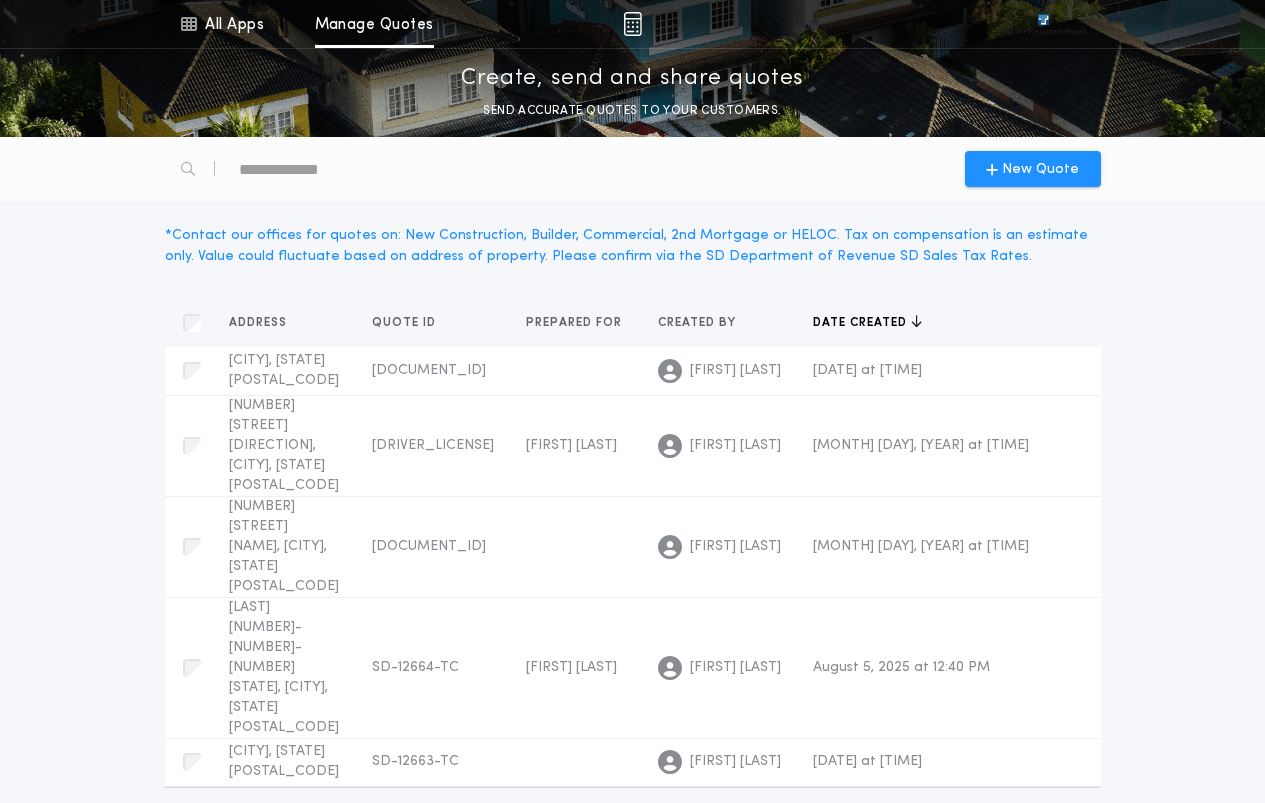 click at bounding box center (878, 816) 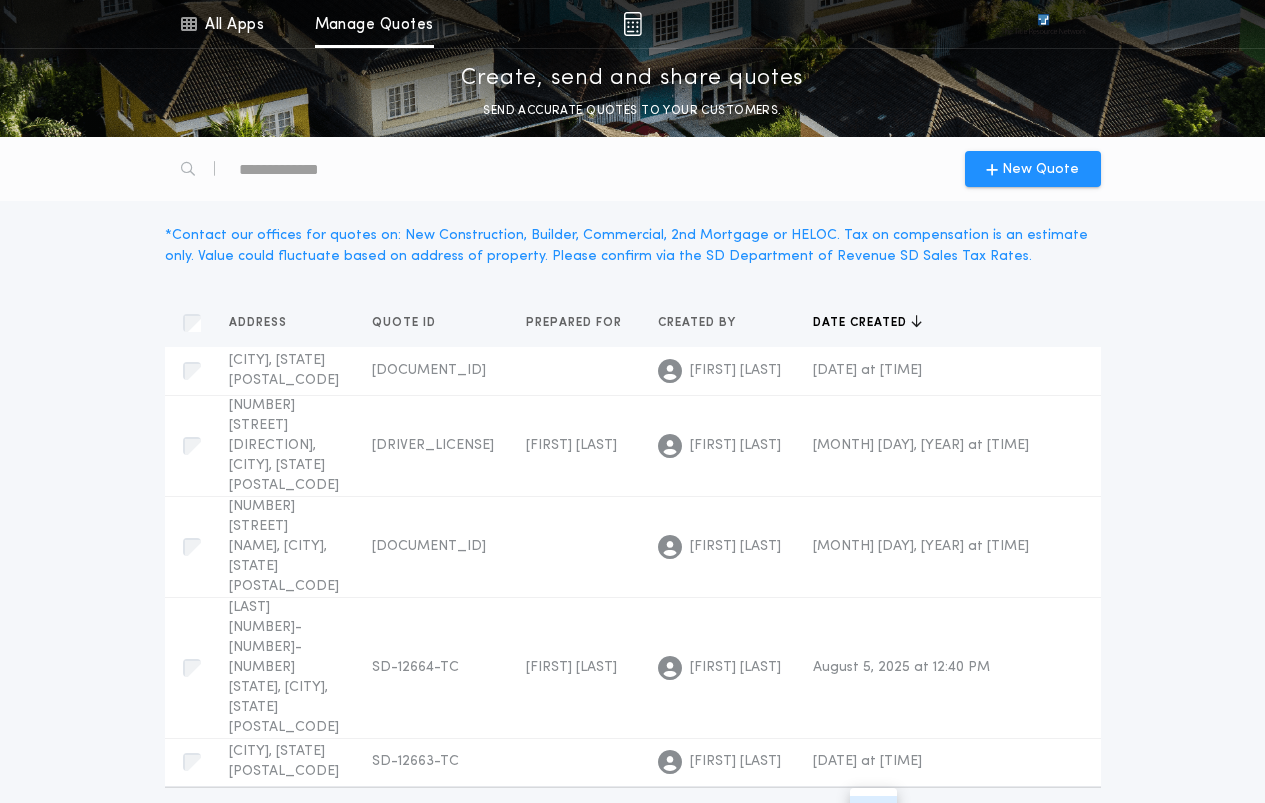 click on "15" at bounding box center [873, 916] 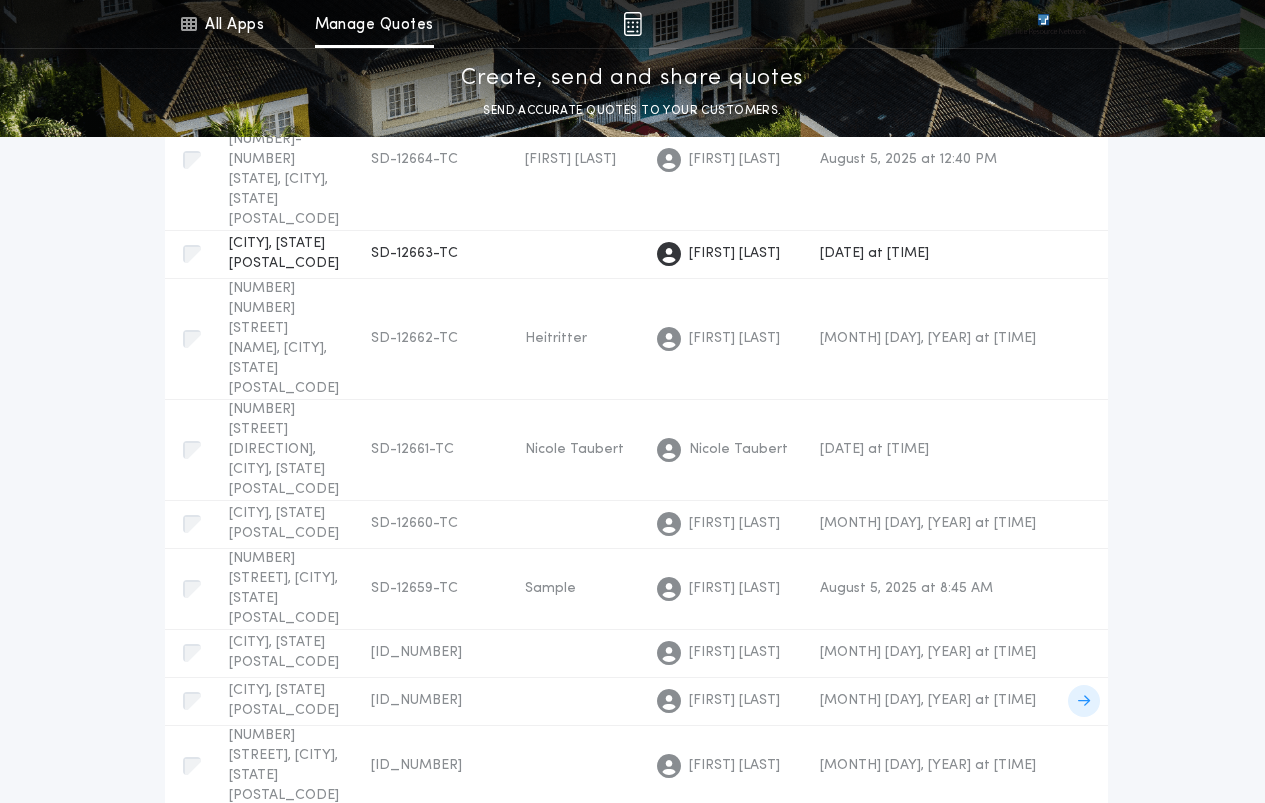 scroll, scrollTop: 528, scrollLeft: 0, axis: vertical 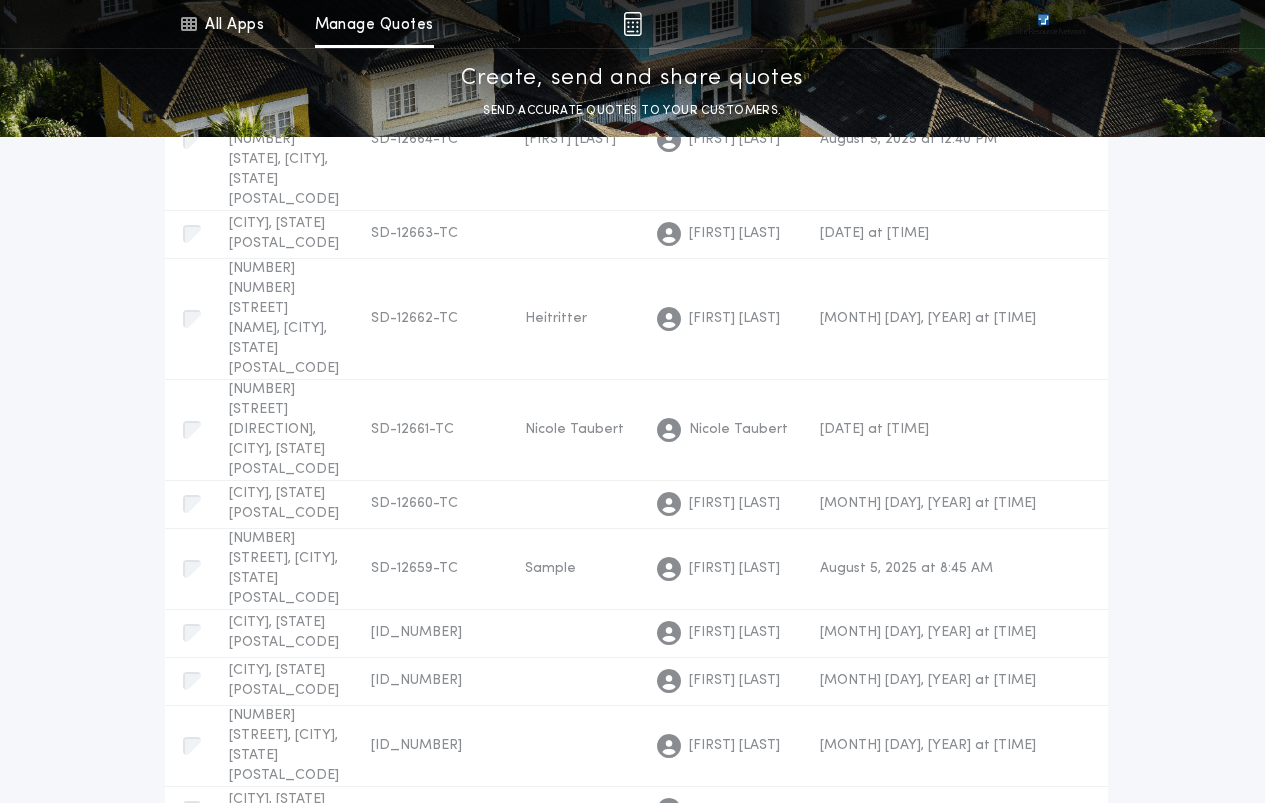 click at bounding box center (874, 1026) 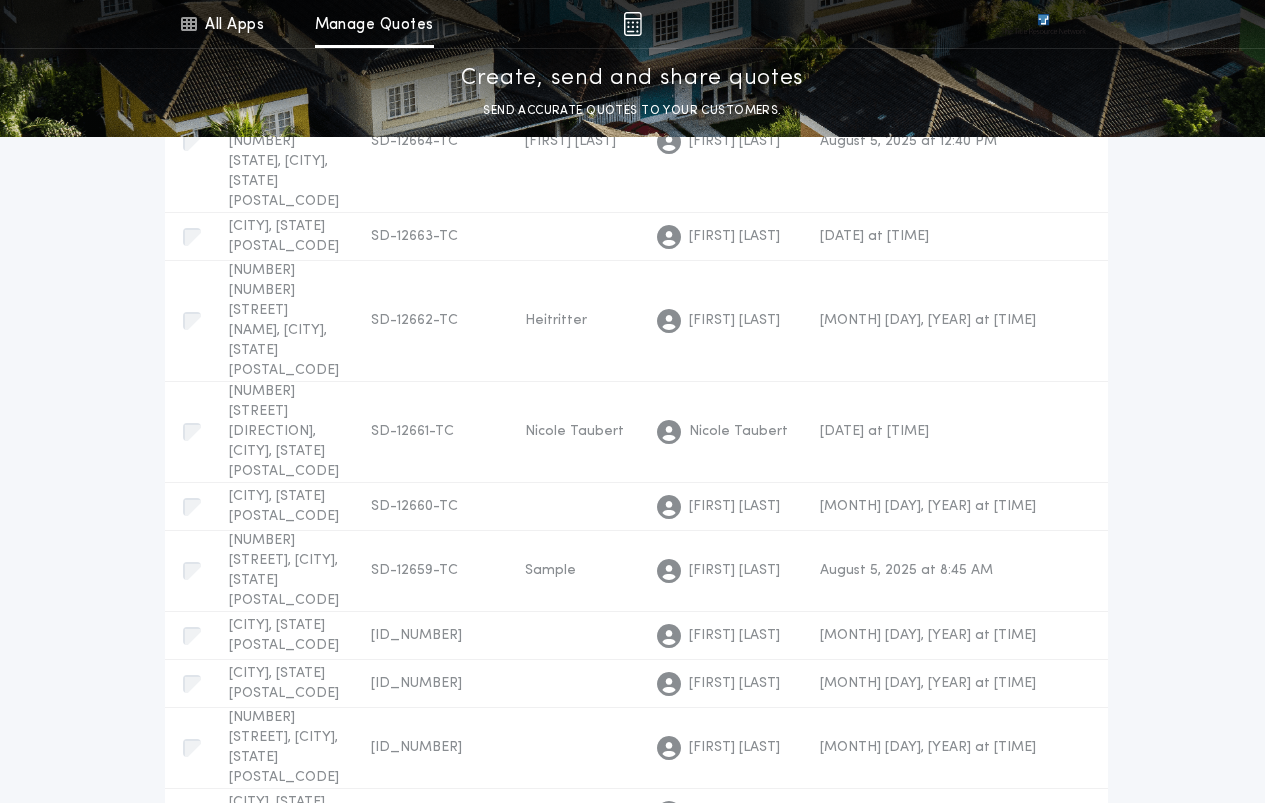 scroll, scrollTop: 530, scrollLeft: 0, axis: vertical 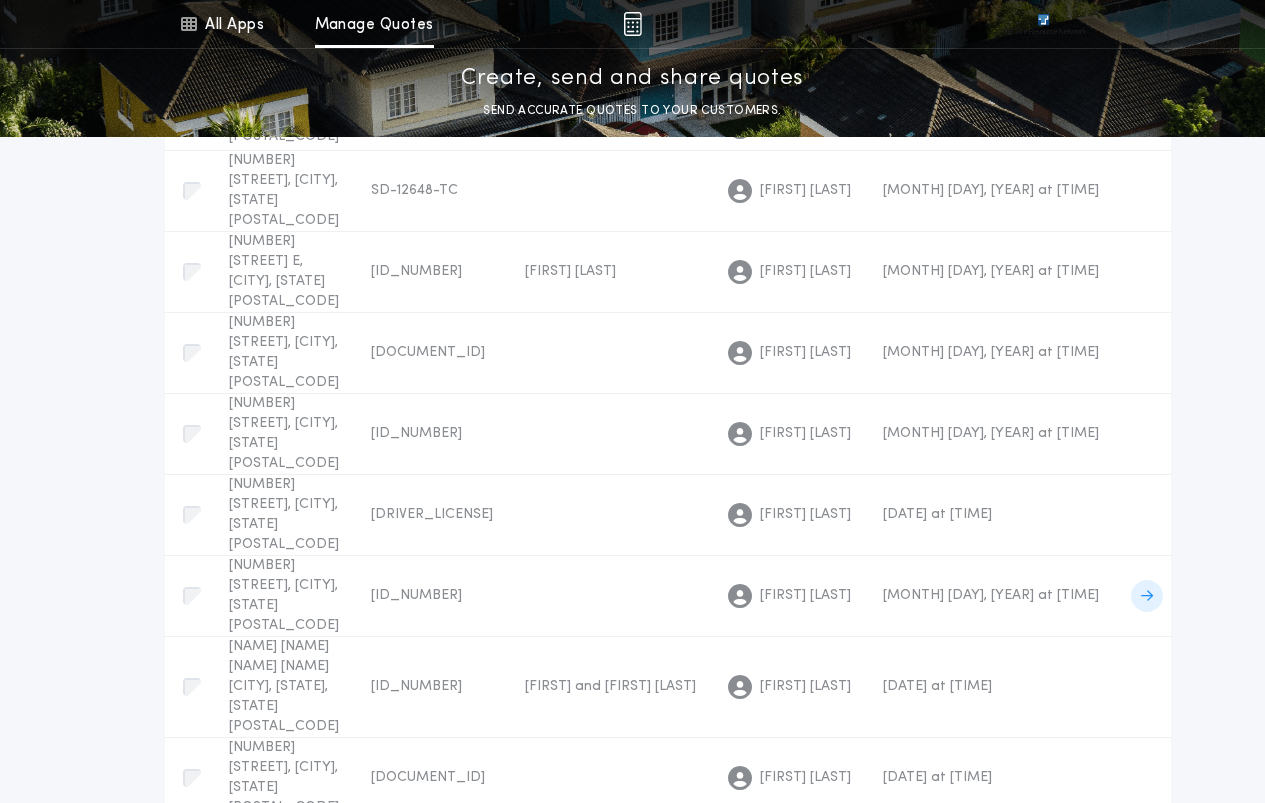 click on "Address Quotes Quote ID Quotes Prepared for Quotes Created by Quotes Date created Quotes [NUMBER] [STREET] NE, [CITY], [STATE] [POSTAL_CODE] [DOCUMENT_ID] Prepared for   [FIRST] [LAST] [DOCUMENT_ID] [FIRST] [LAST] [DATE] at [TIME] [NUMBER] [STREET] [DIRECTION], [CITY], [STATE] [POSTAL_CODE] [DOCUMENT_ID] Prepared for   [FIRST] [LAST] [DOCUMENT_ID] [FIRST] [LAST] [DATE] at [TIME] [NUMBER] [STREET] [DIRECTION], [CITY], [STATE] [POSTAL_CODE] [DOCUMENT_ID] Prepared for   [FIRST] [LAST] [DOCUMENT_ID] [FIRST] [LAST] [DATE] at [TIME] [CITY], [STATE] [POSTAL_CODE] [DOCUMENT_ID] Prepared for   [FIRST] [LAST] [DOCUMENT_ID] [FIRST] [LAST] [DATE] at [TIME] [NUMBER] [STREET] [DIRECTION], [CITY], [STATE] [POSTAL_CODE] [DOCUMENT_ID] Prepared for   [FIRST] [LAST] [DOCUMENT_ID] [FIRST] [LAST] [DATE] at [TIME] [NUMBER] [STREET] E, [CITY], [STATE] [POSTAL_CODE] [DOCUMENT_ID] Prepared for   [FIRST] [LAST] [DOCUMENT_ID] [FIRST] [LAST] [DATE] at [TIME] [NUMBER] [STREET] [DIRECTION], [CITY], [STATE] [POSTAL_CODE] [DOCUMENT_ID] Prepared for   [FIRST] [LAST] [DOCUMENT_ID] [FIRST] [LAST] [DATE] at [TIME] [DOCUMENT_ID]" at bounding box center [633, 422] 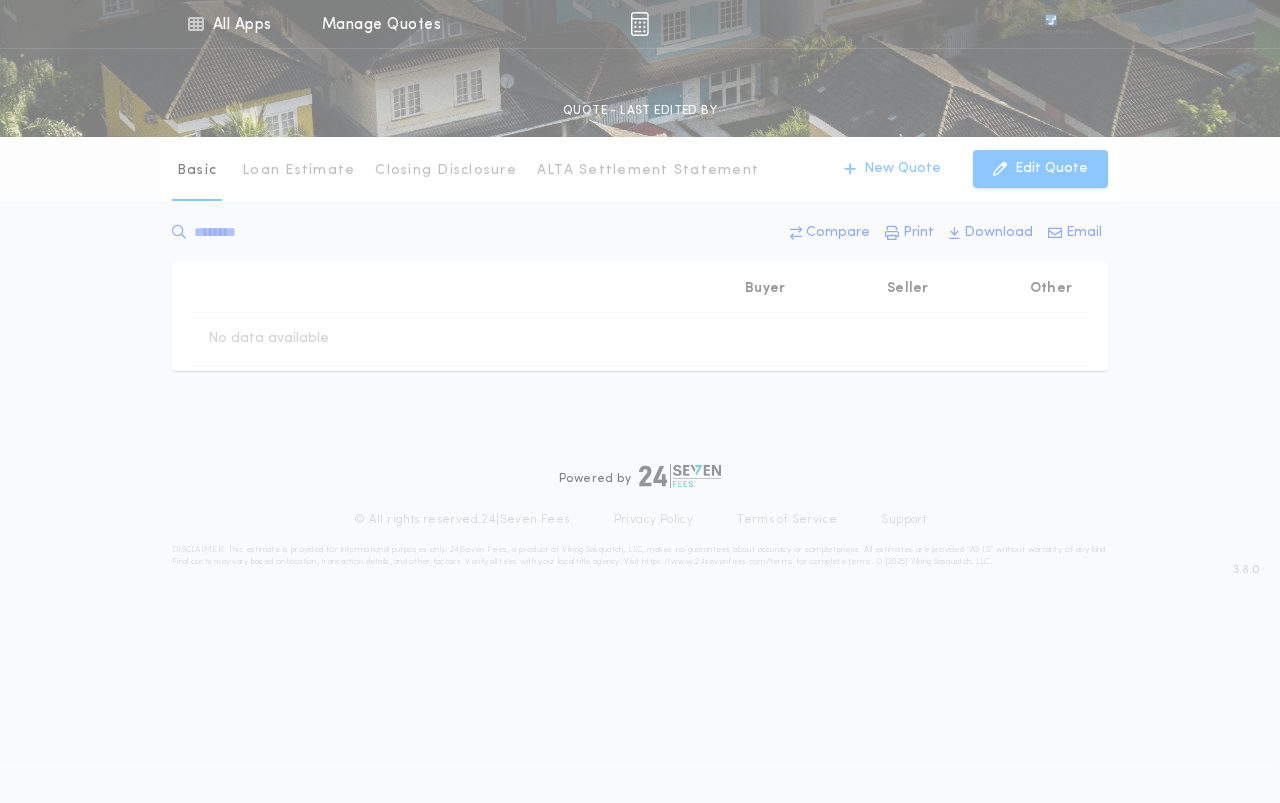 type on "********" 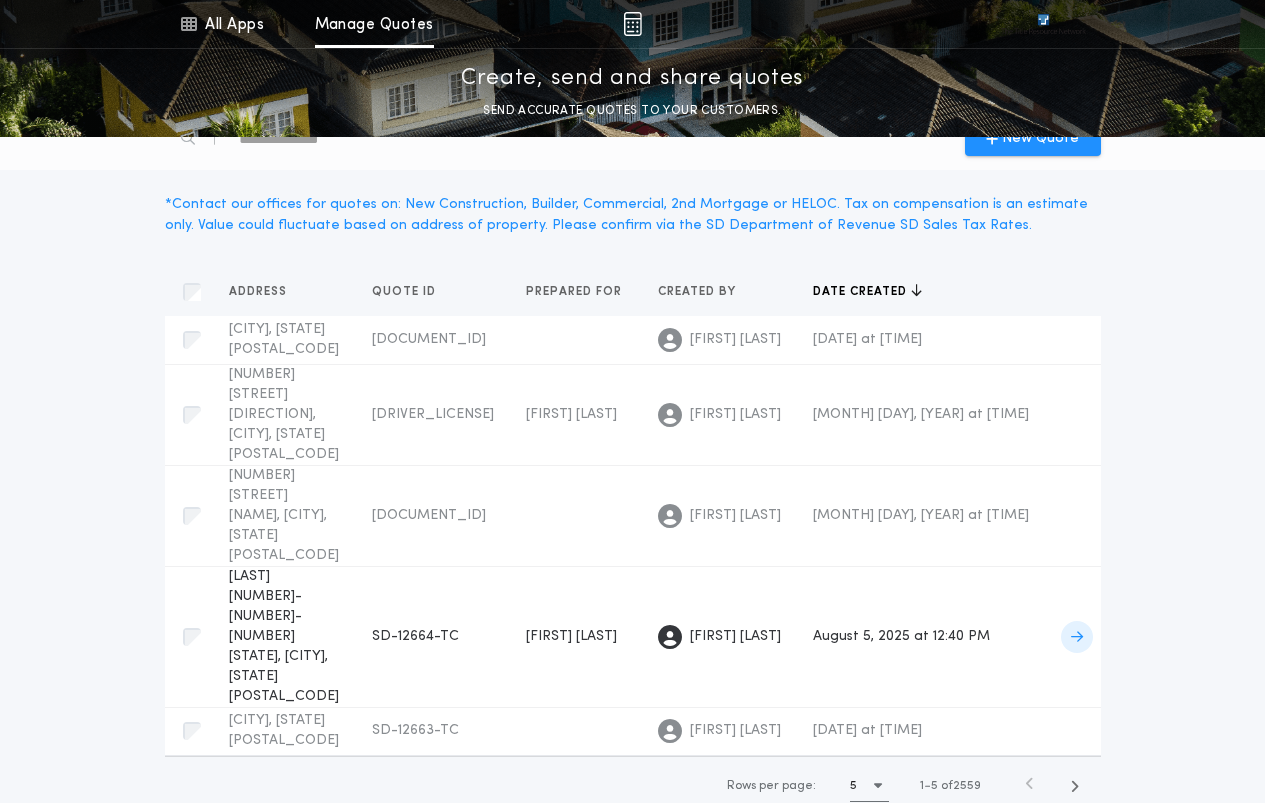 scroll, scrollTop: 48, scrollLeft: 0, axis: vertical 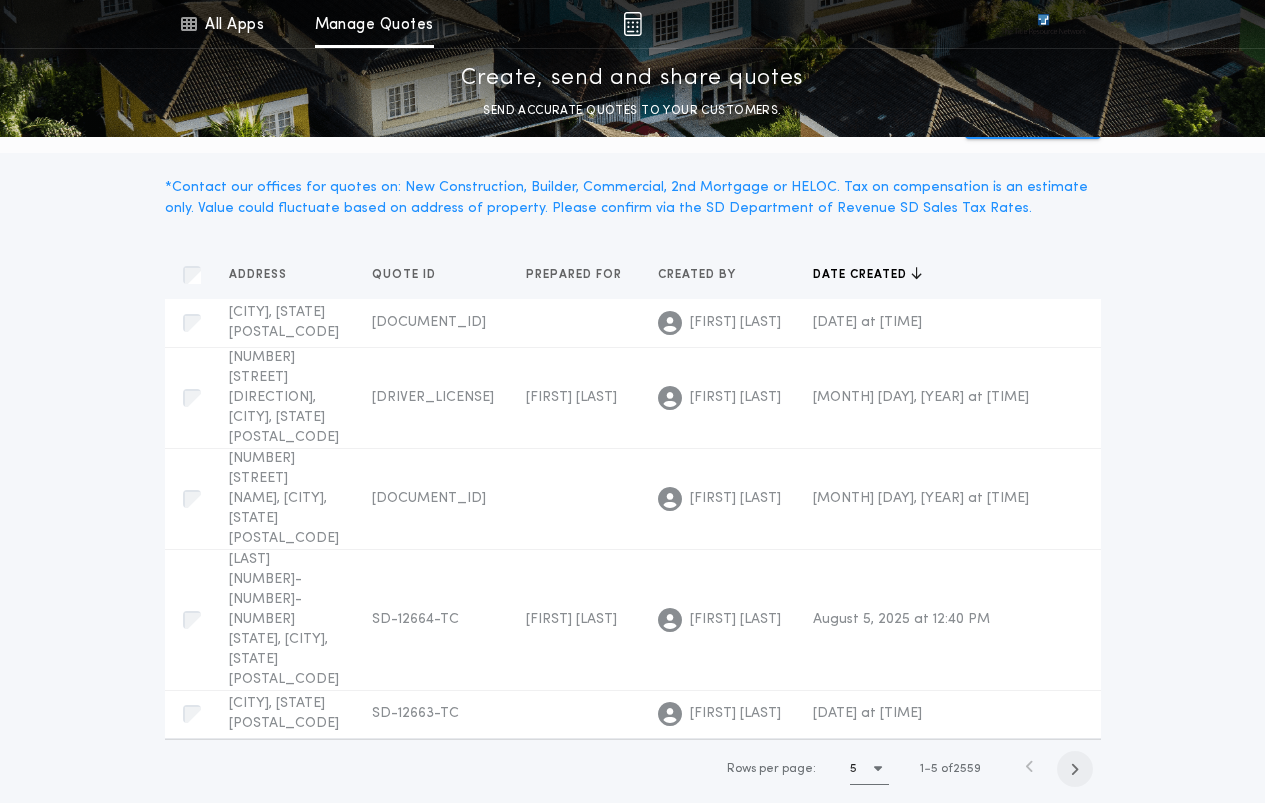 click at bounding box center (1074, 769) 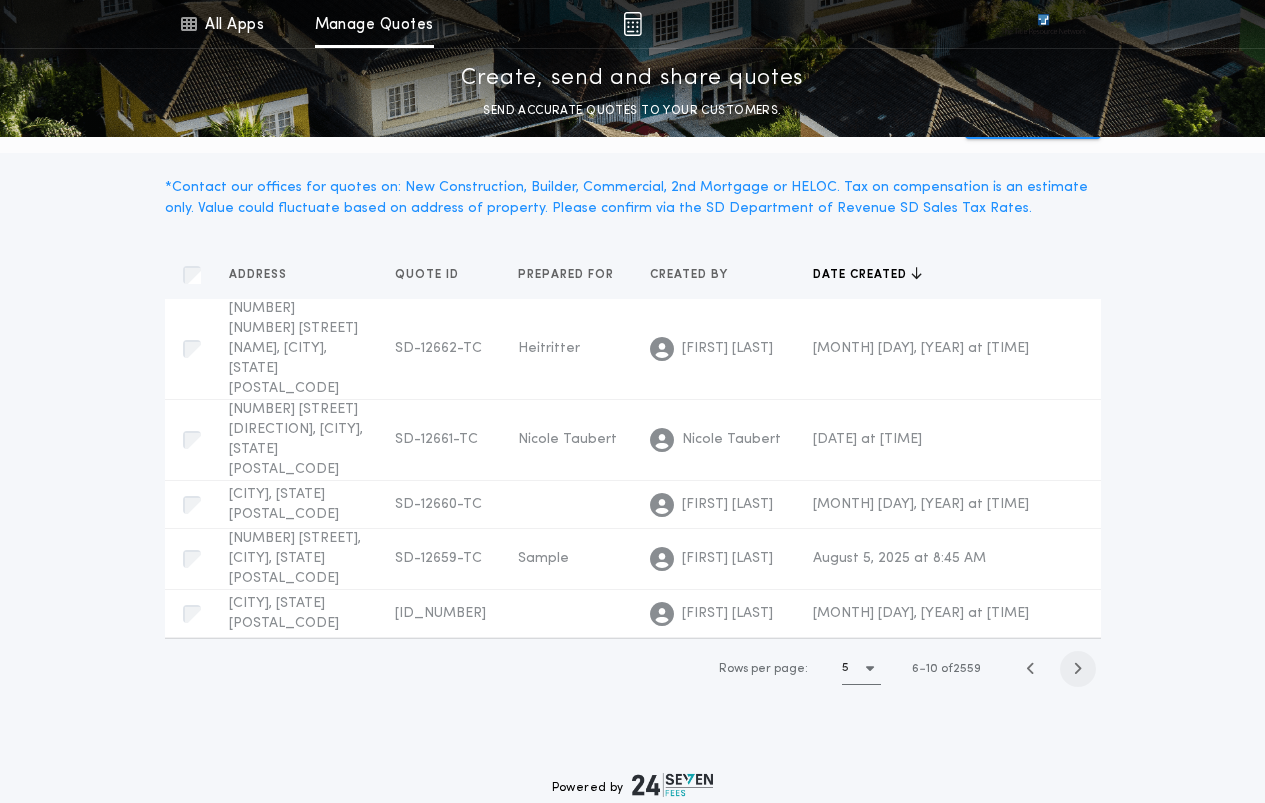 click at bounding box center [1077, 668] 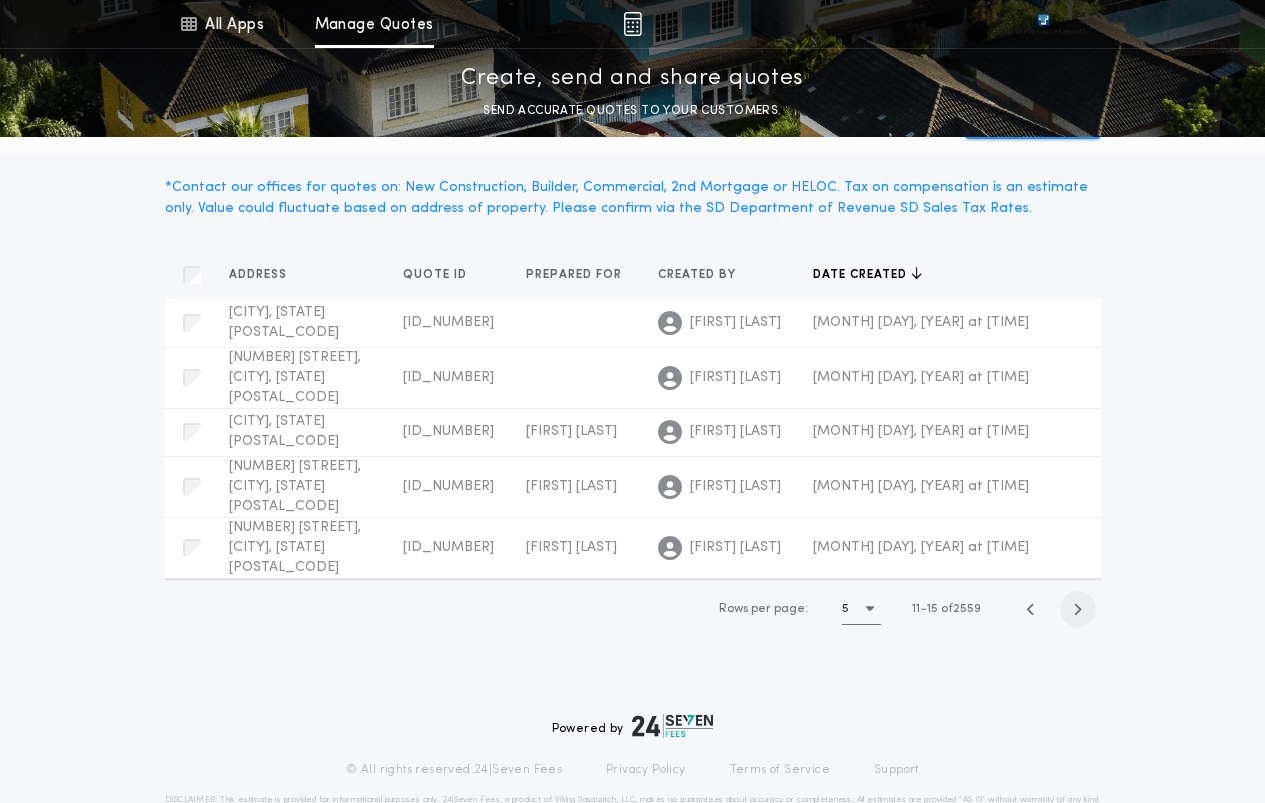 click at bounding box center (1077, 609) 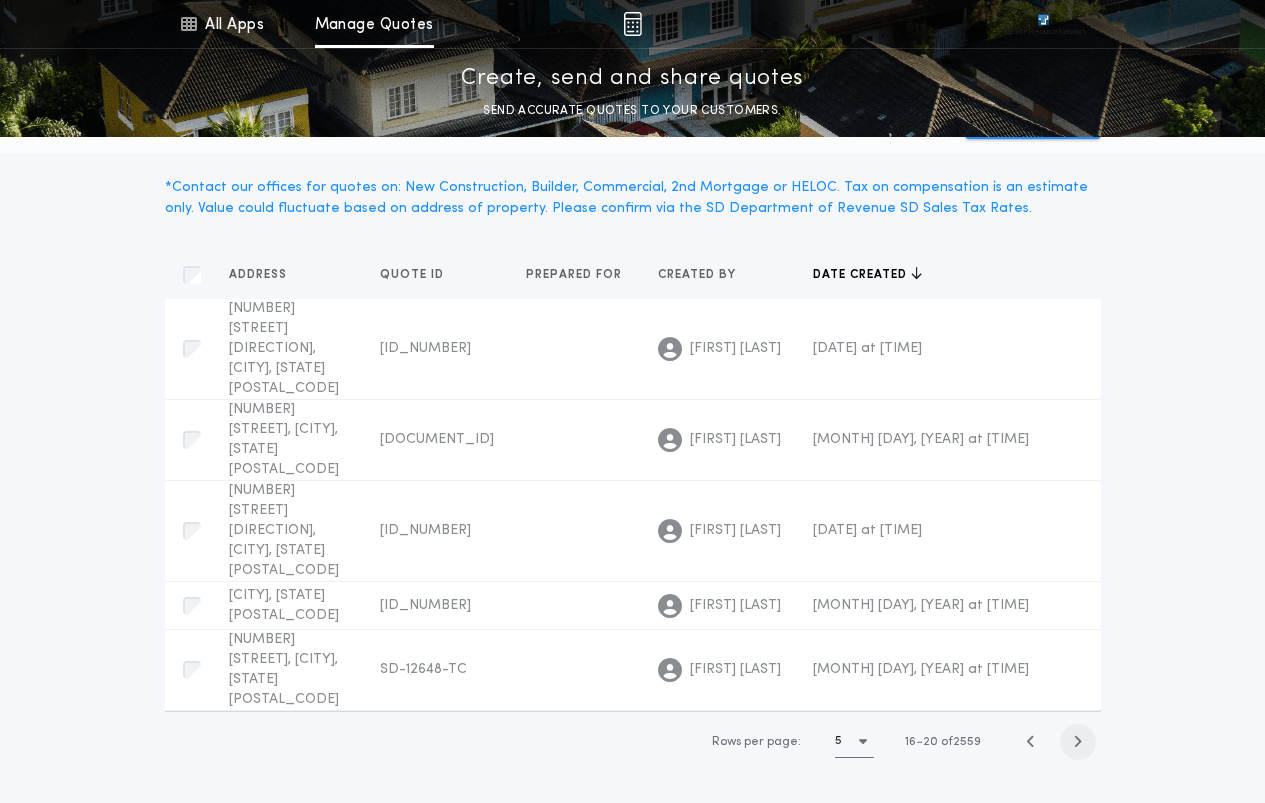 click at bounding box center (1077, 741) 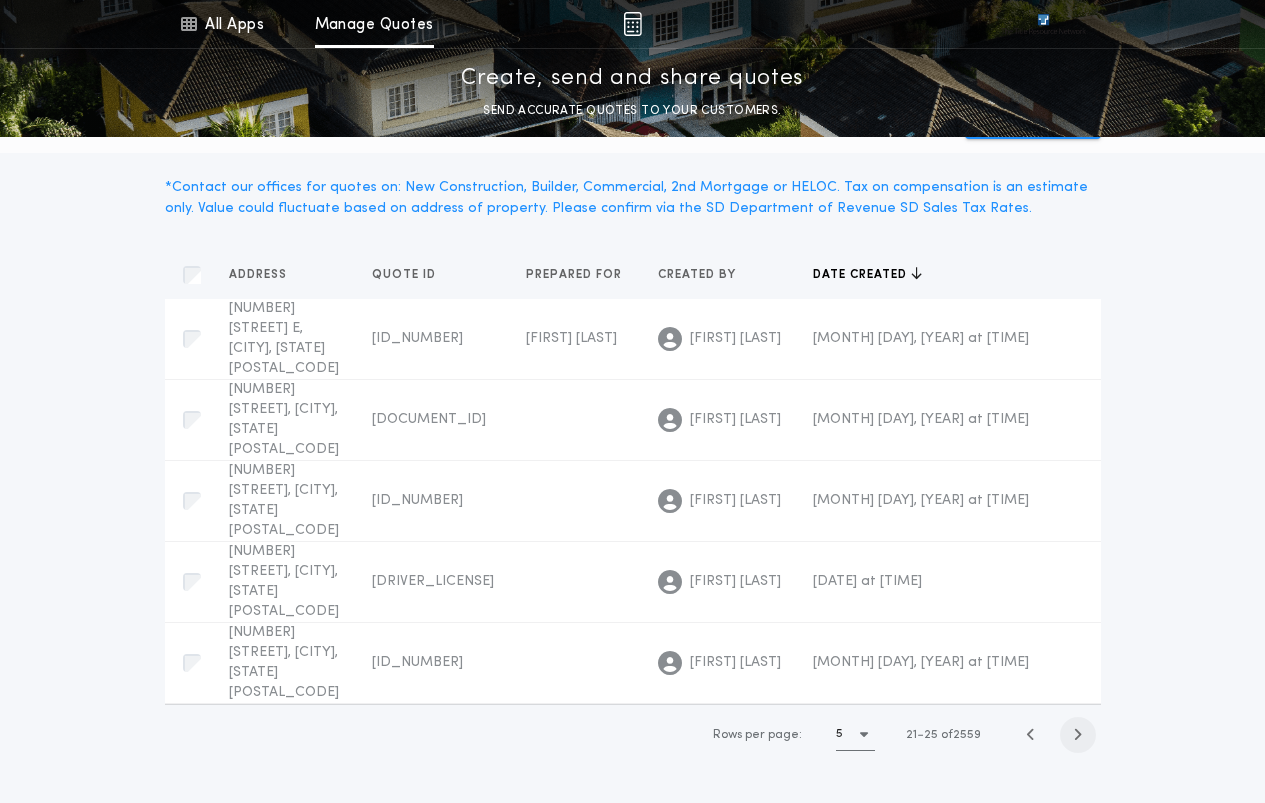click at bounding box center (1077, 734) 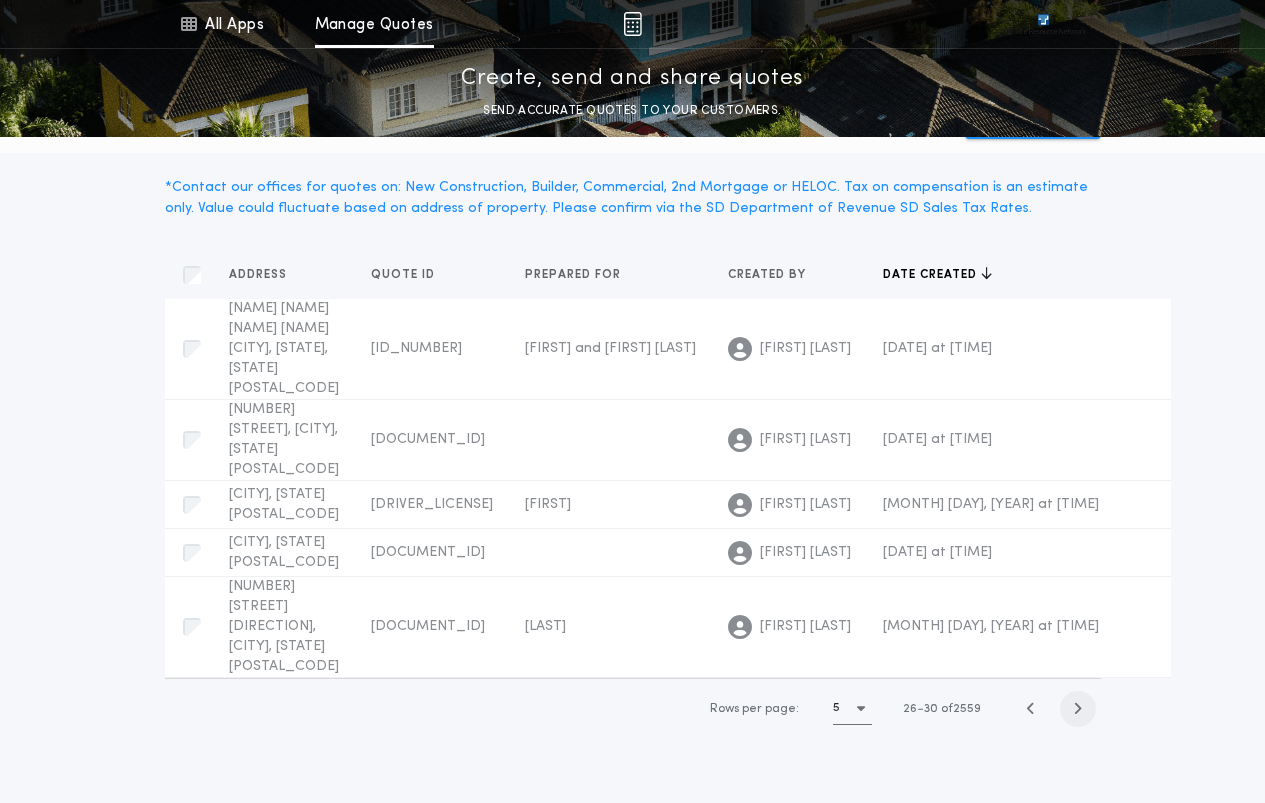 click at bounding box center [1077, 708] 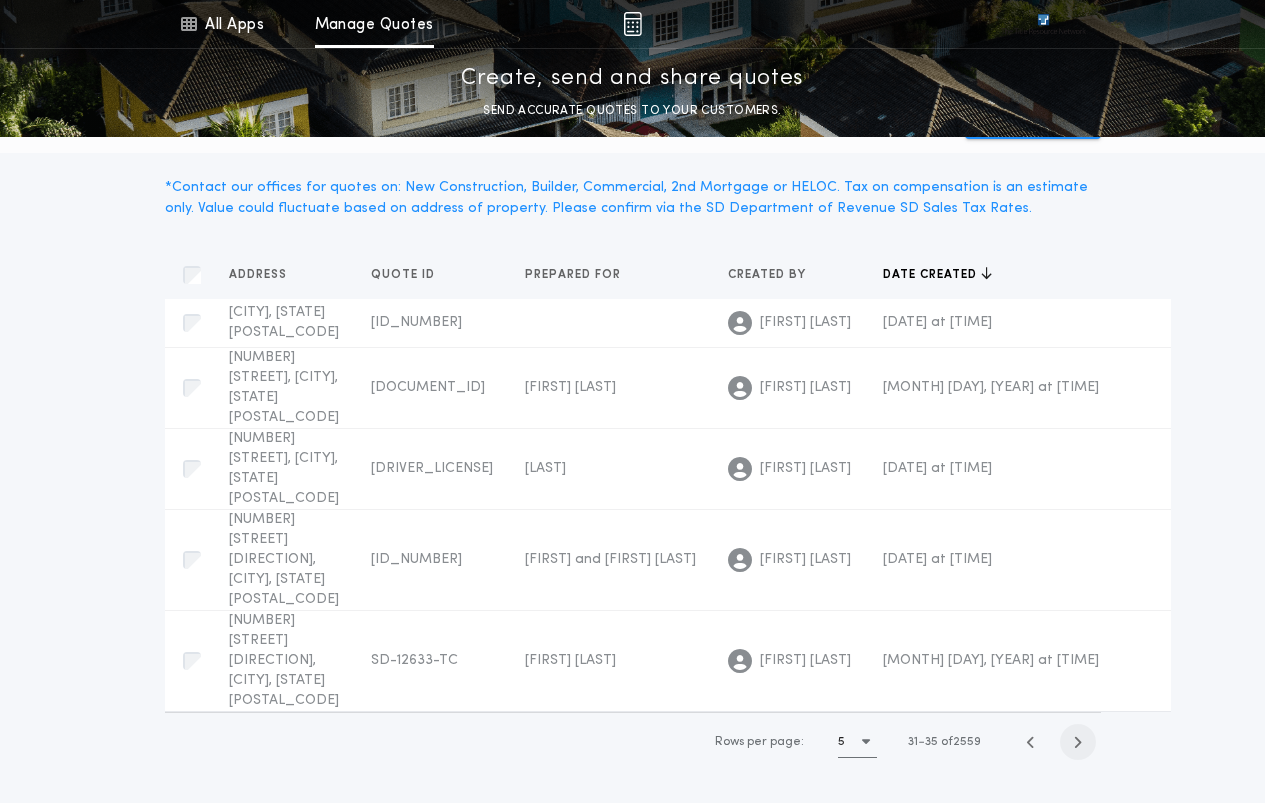 click at bounding box center [1077, 742] 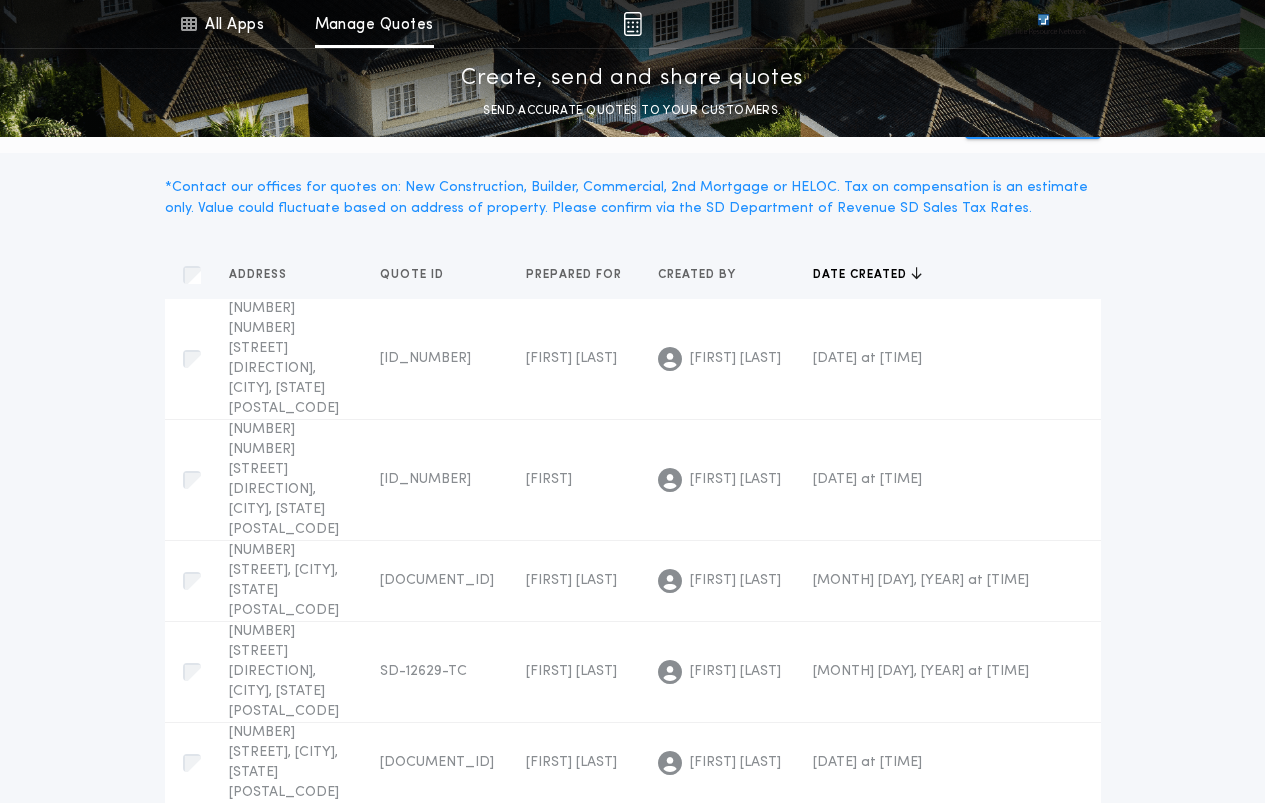click at bounding box center (1077, 834) 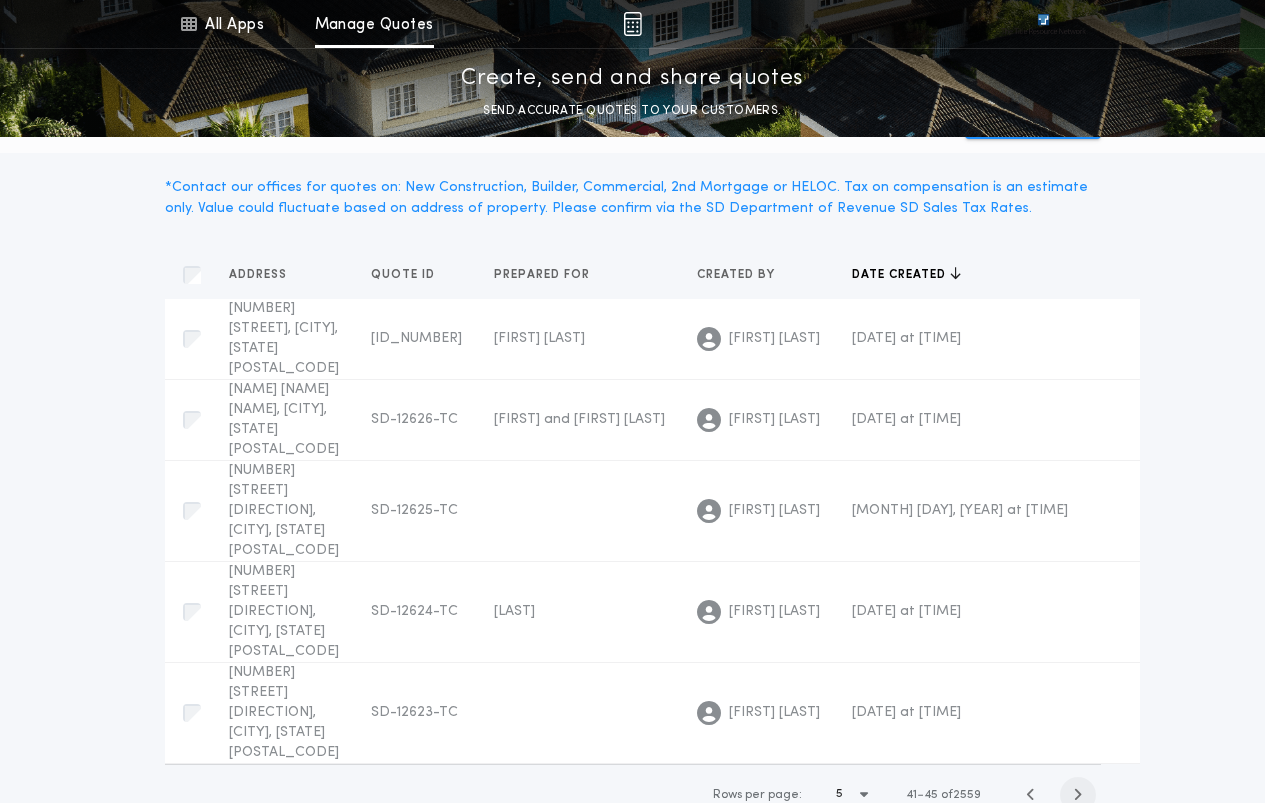 click at bounding box center (1078, 795) 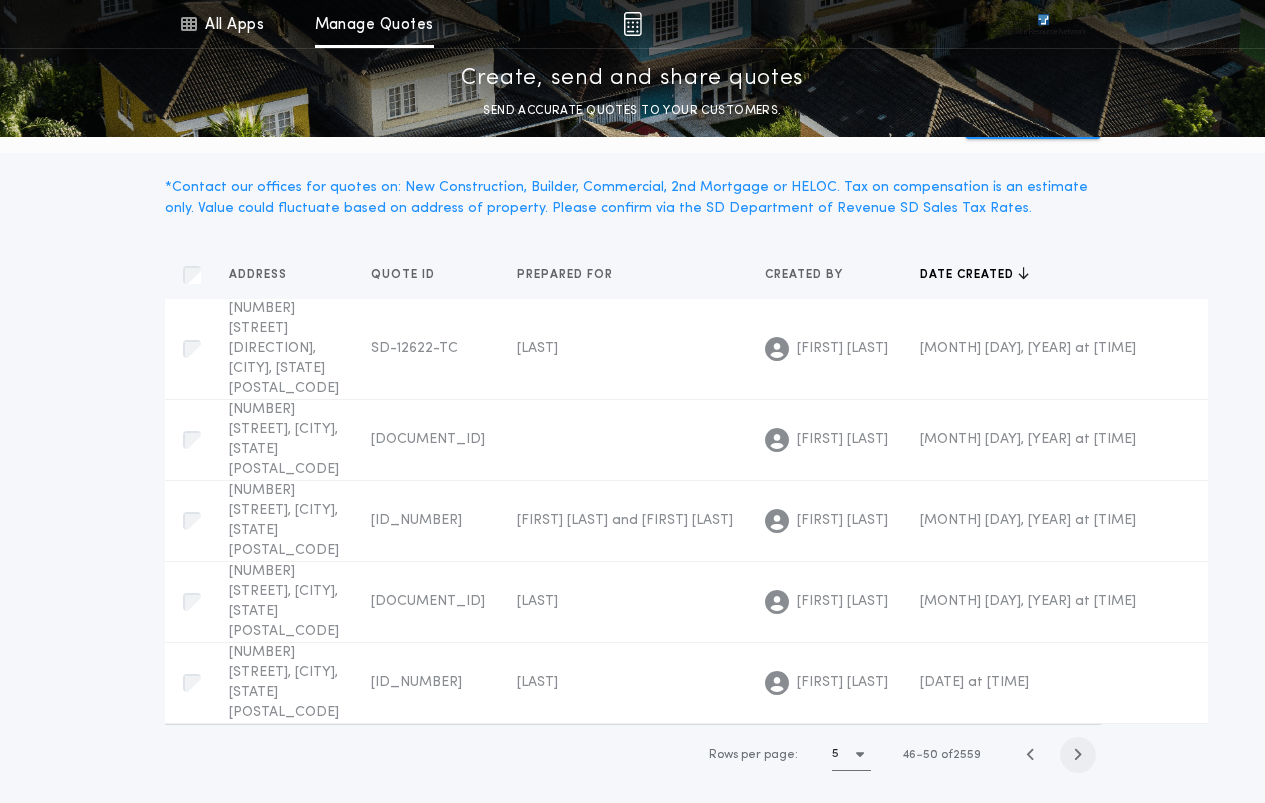 click at bounding box center (1077, 754) 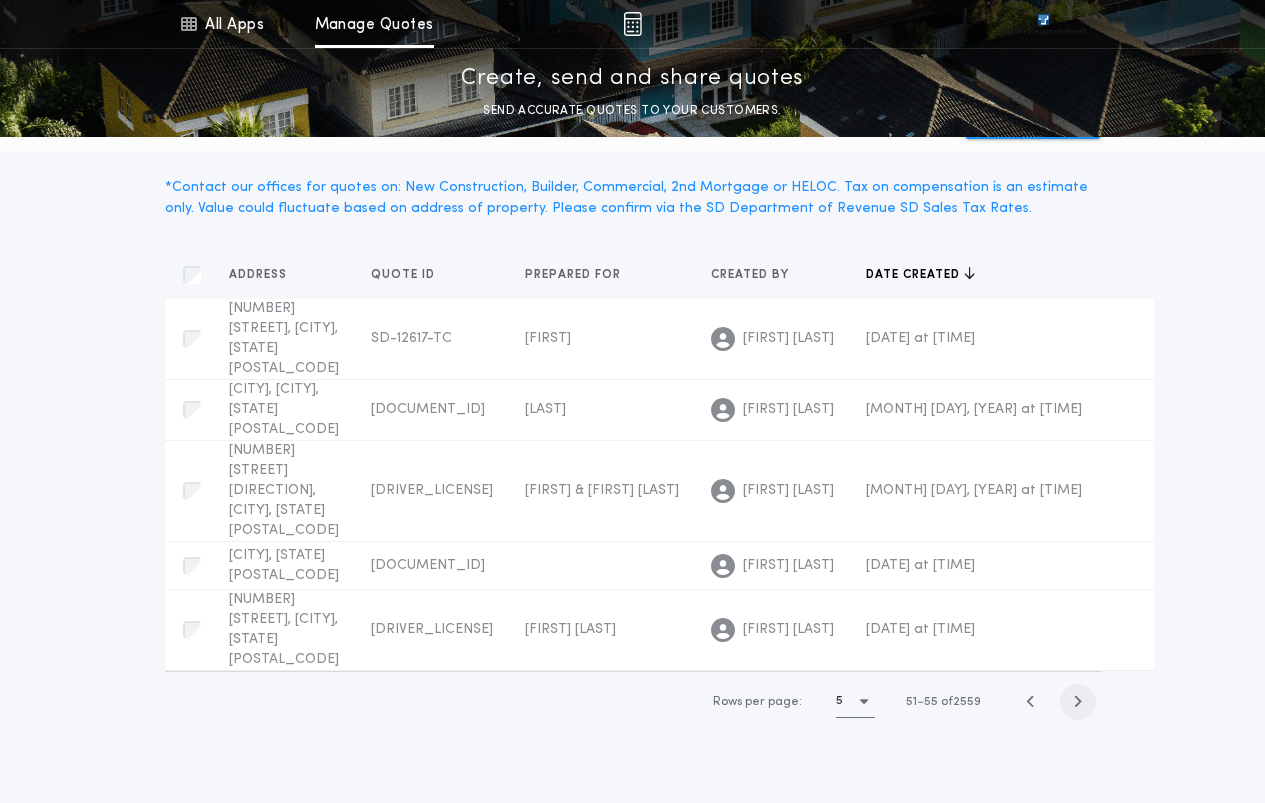 click at bounding box center (1077, 701) 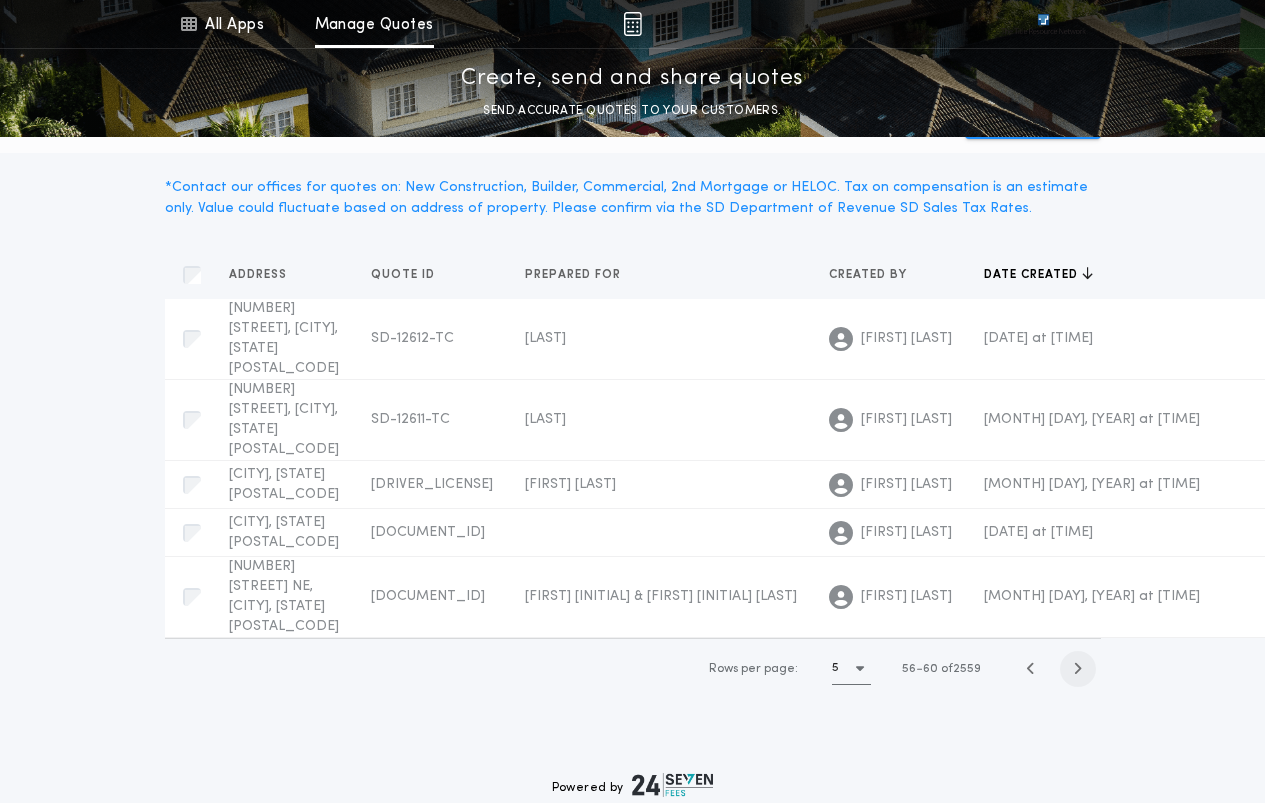 click at bounding box center (1077, 668) 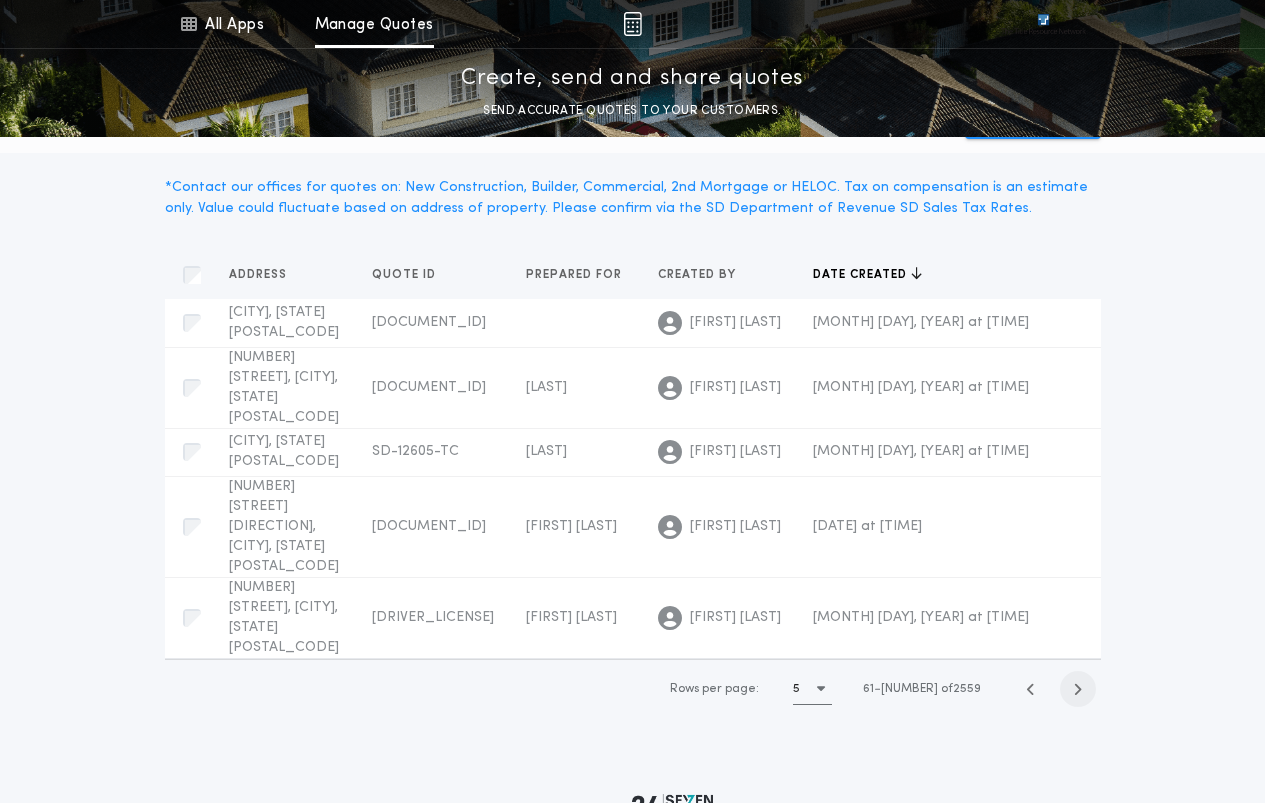click at bounding box center [1077, 689] 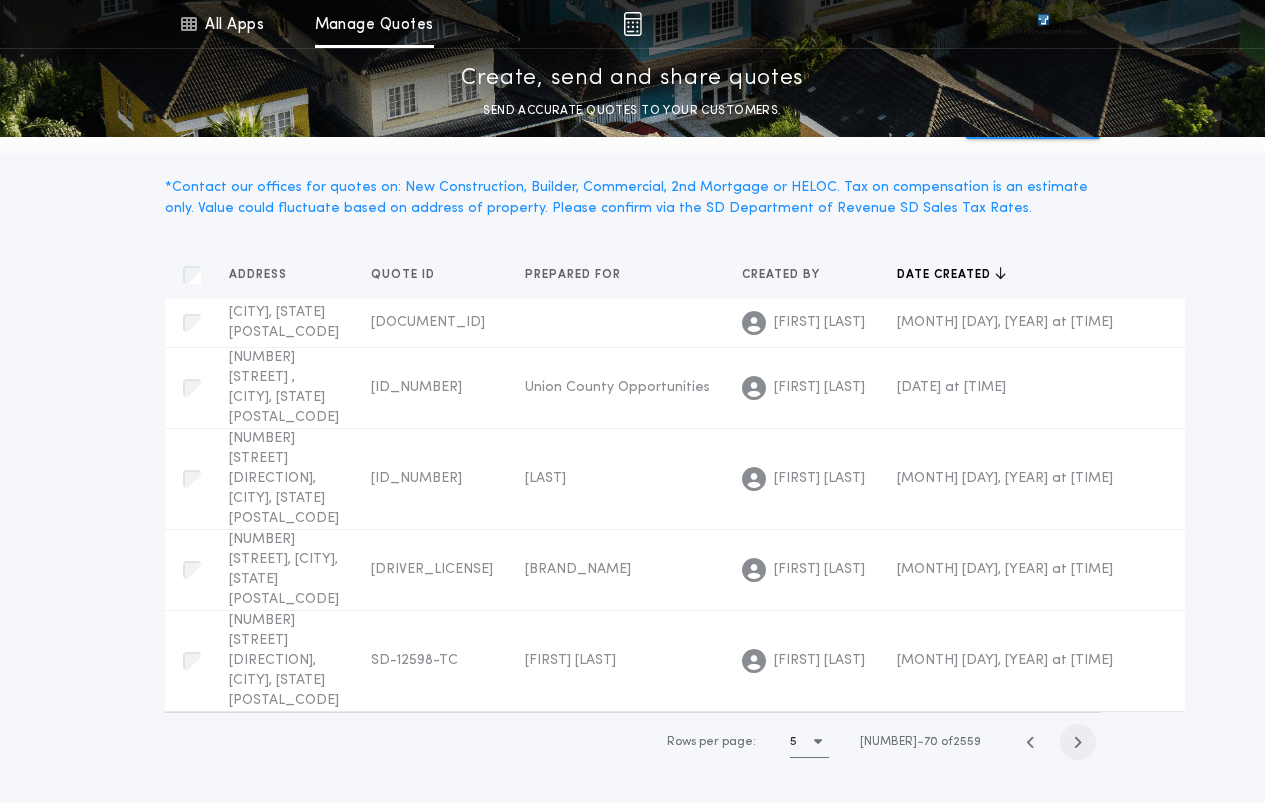 click at bounding box center (1077, 742) 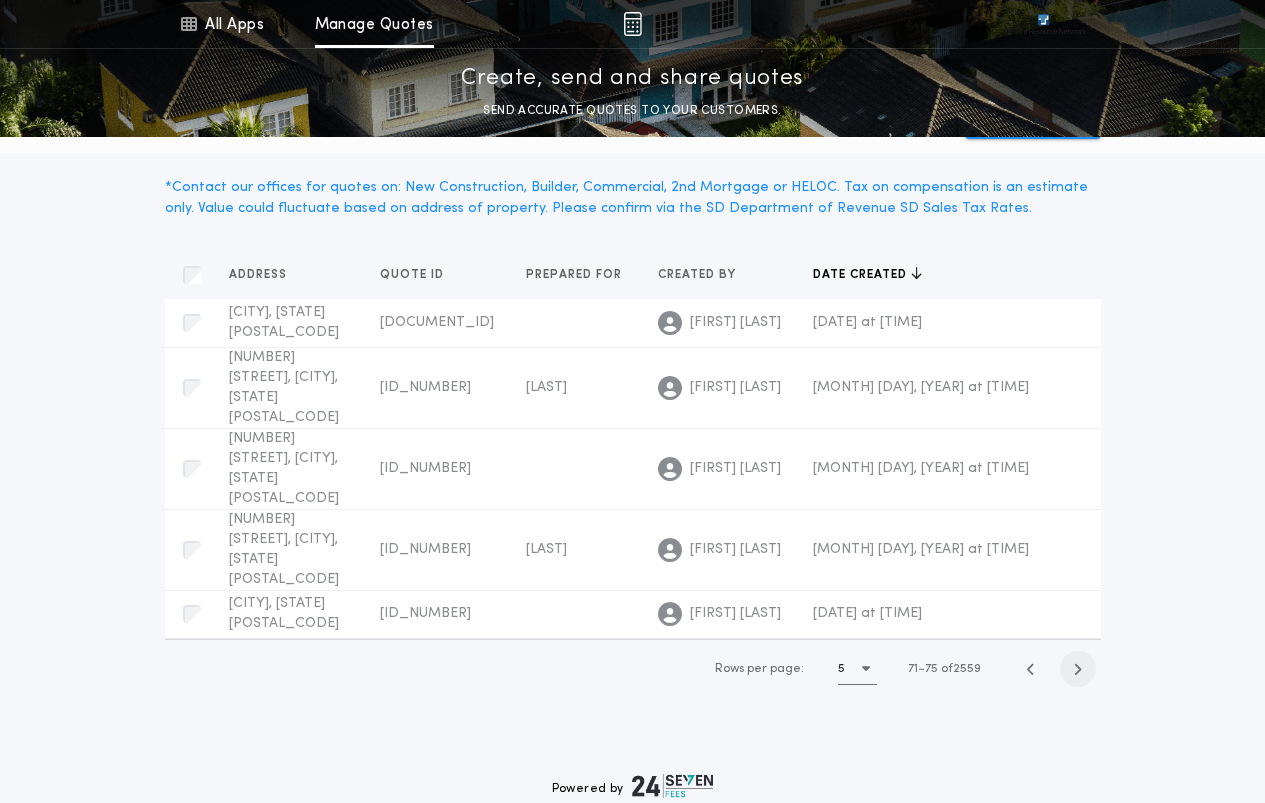 click at bounding box center [1078, 669] 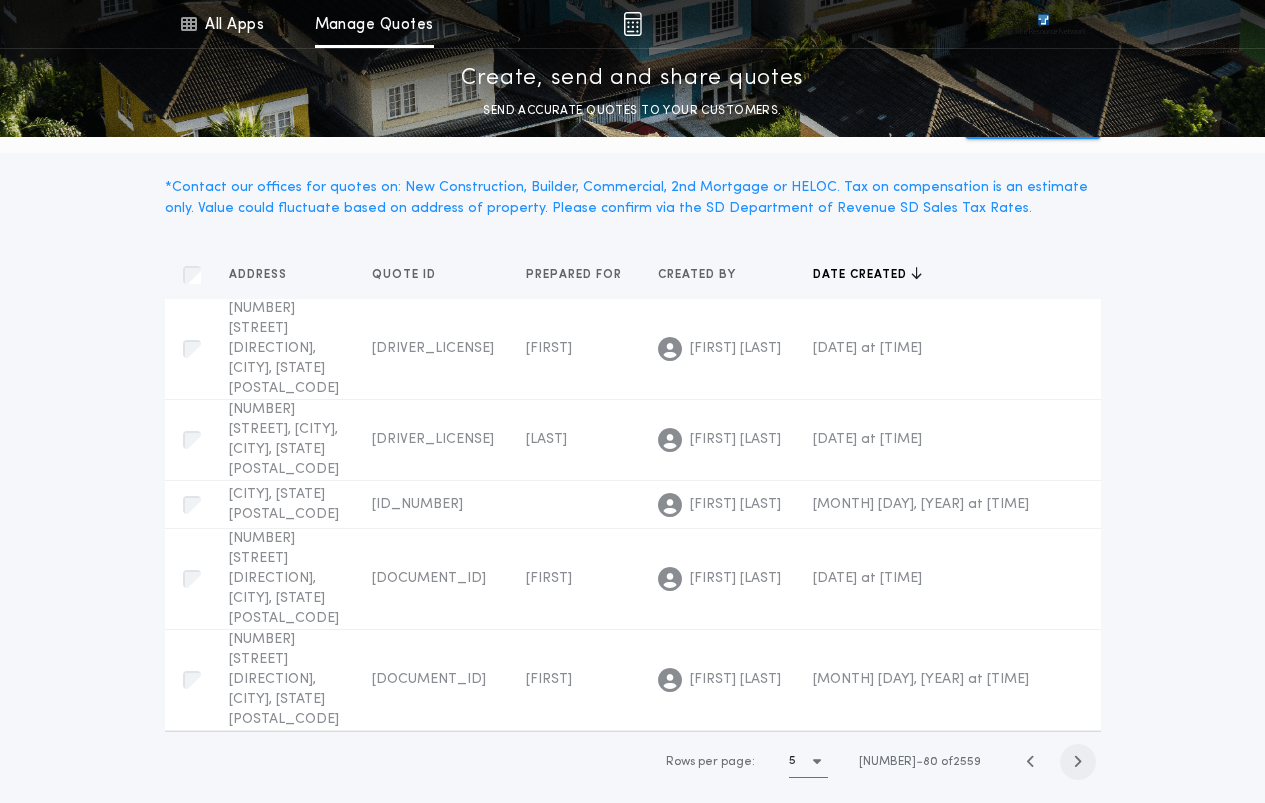 click at bounding box center [1078, 762] 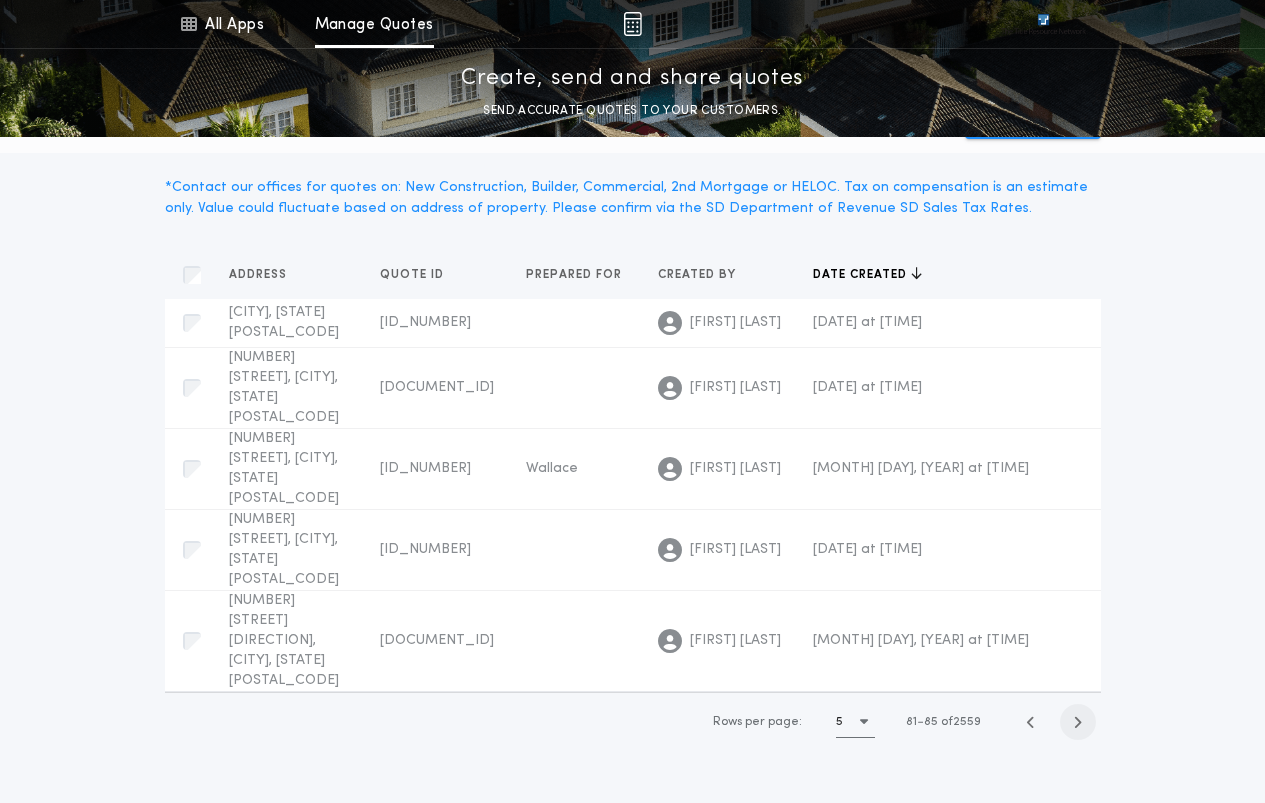 click at bounding box center [1078, 722] 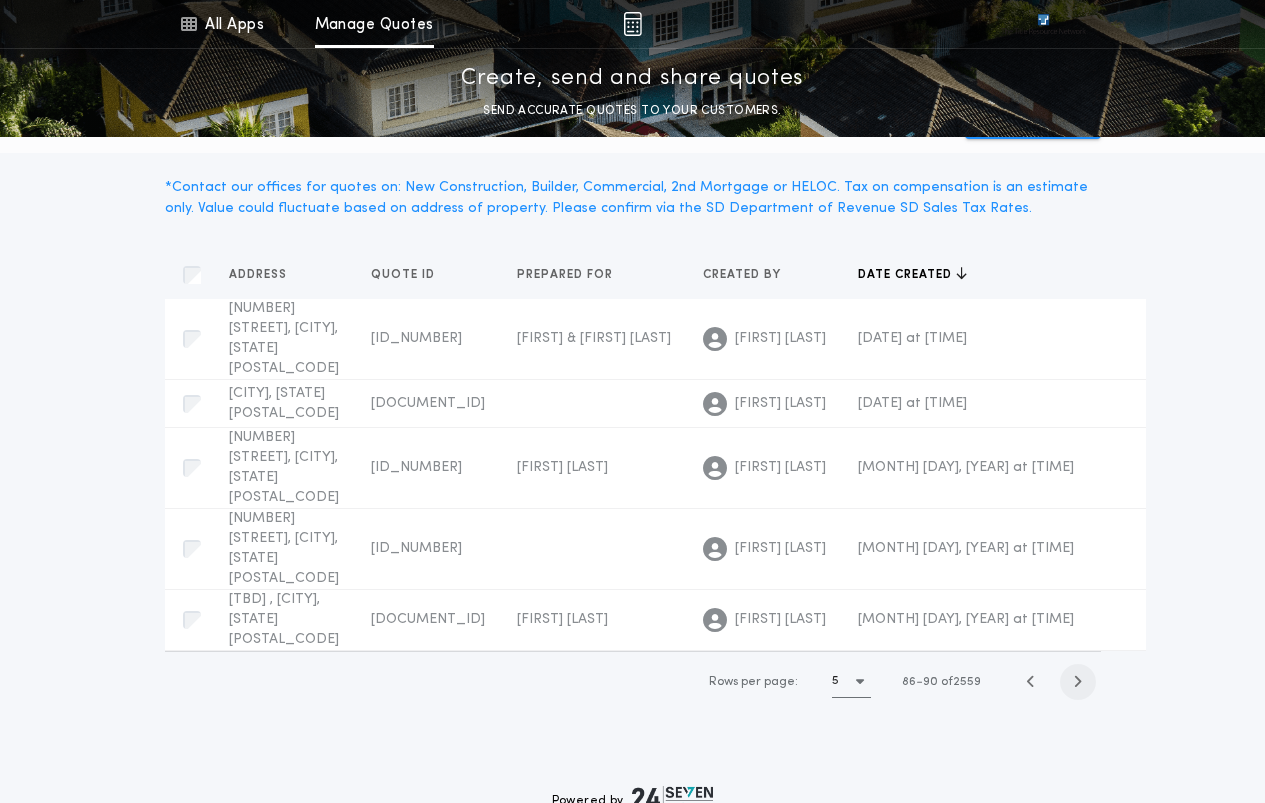 click at bounding box center [1078, 682] 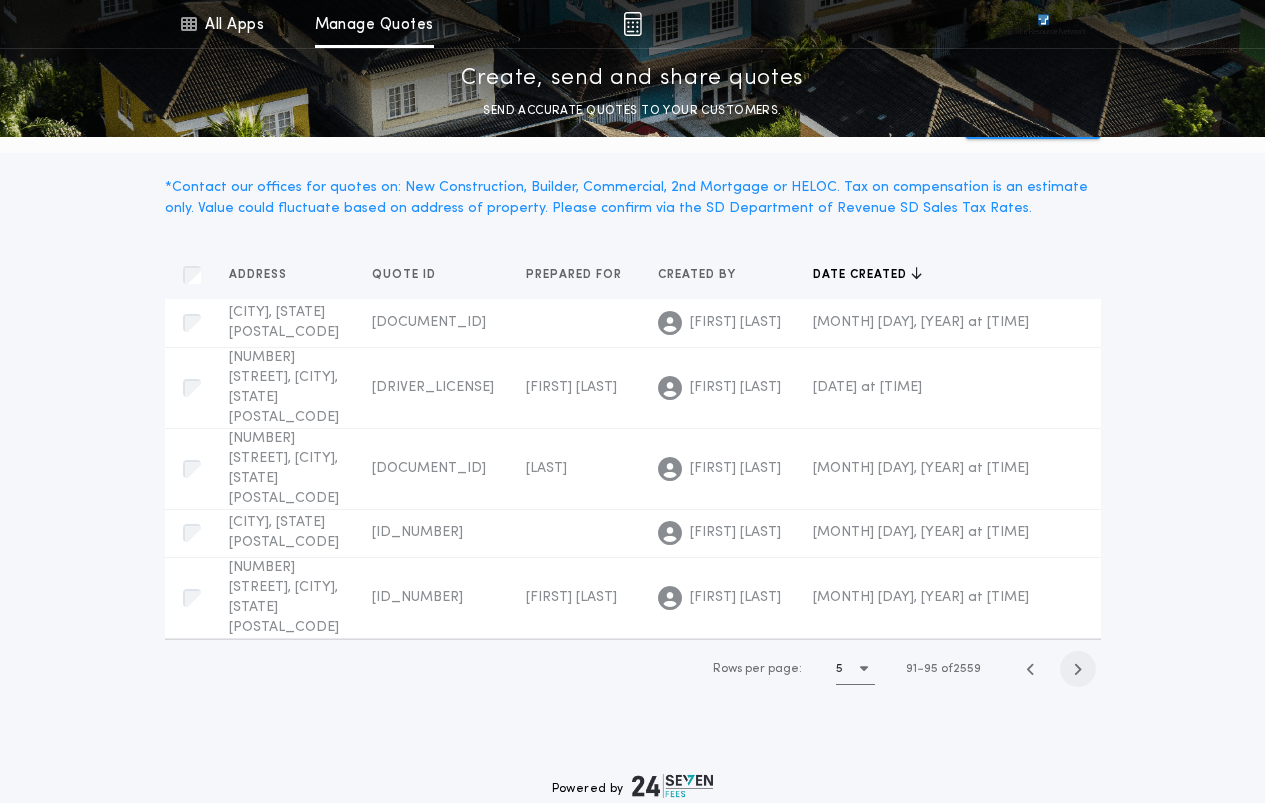 click at bounding box center (1078, 669) 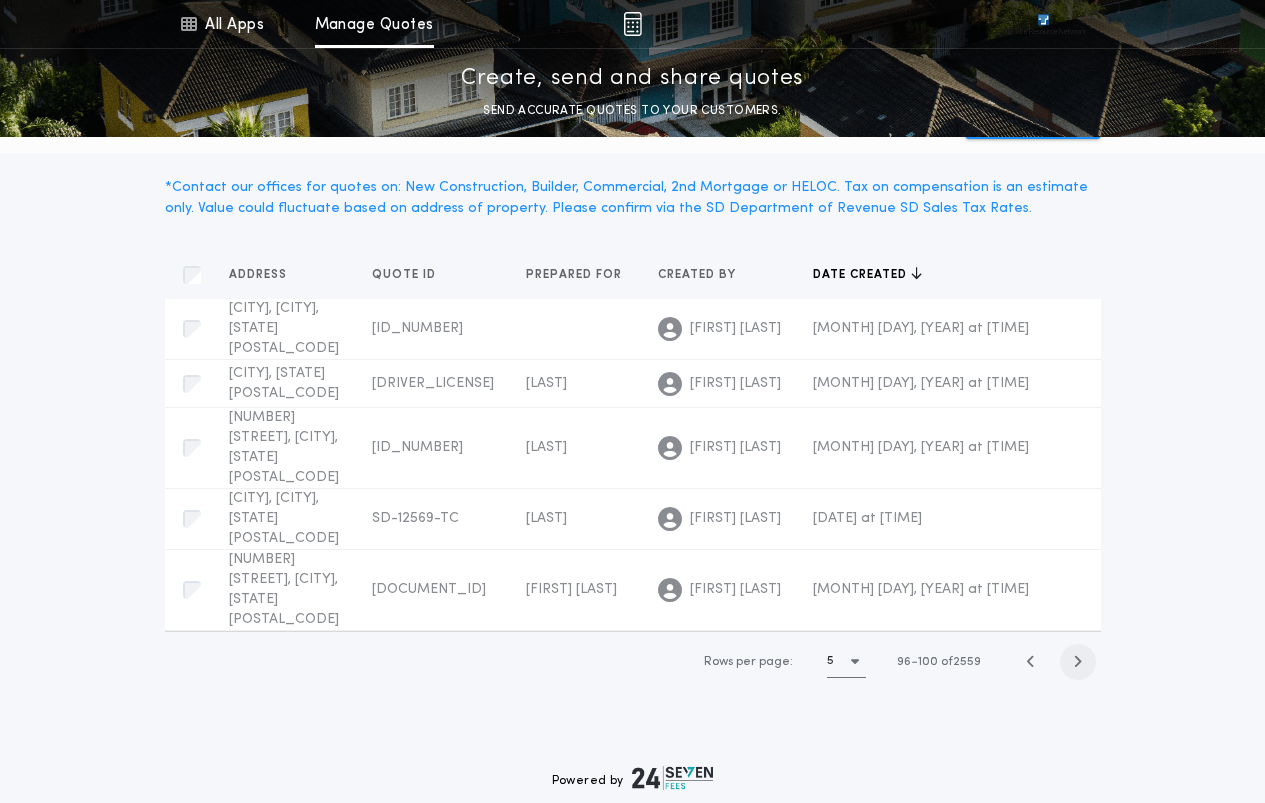 click at bounding box center (1078, 662) 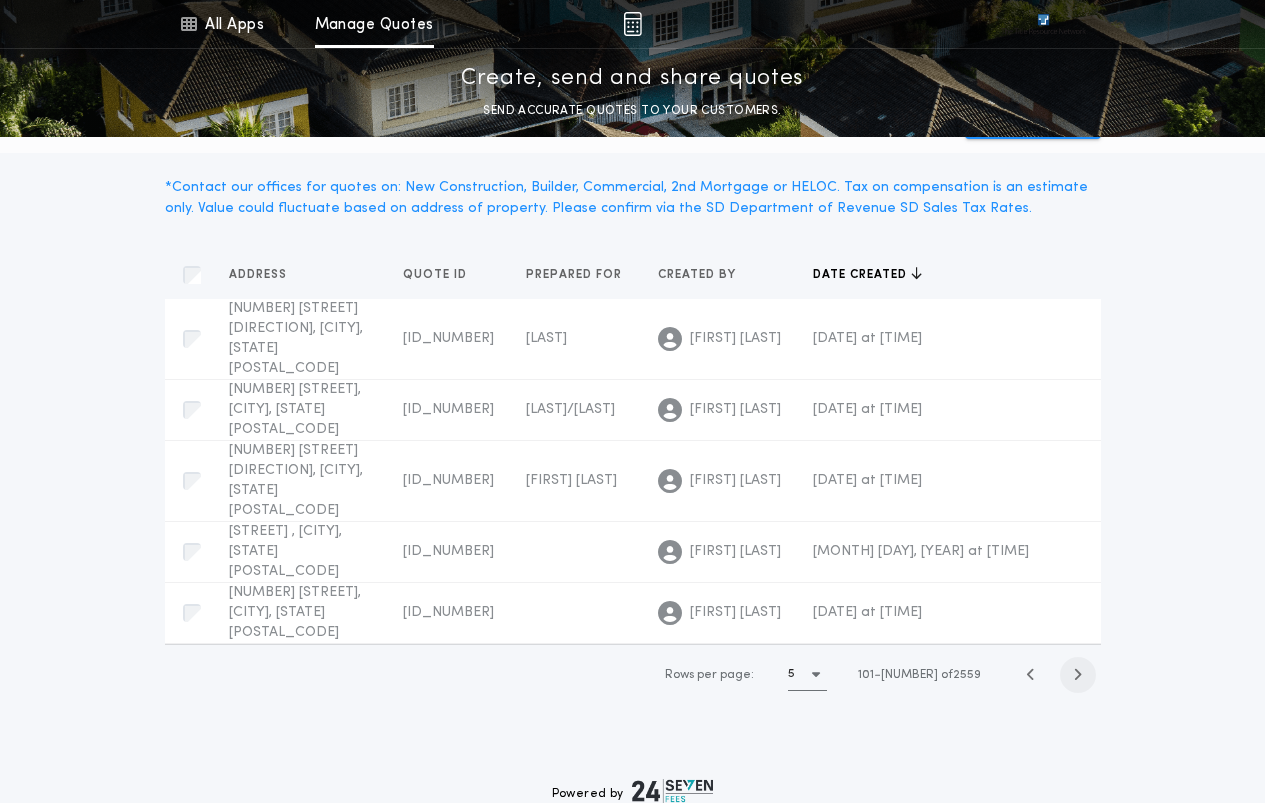 click at bounding box center (1078, 675) 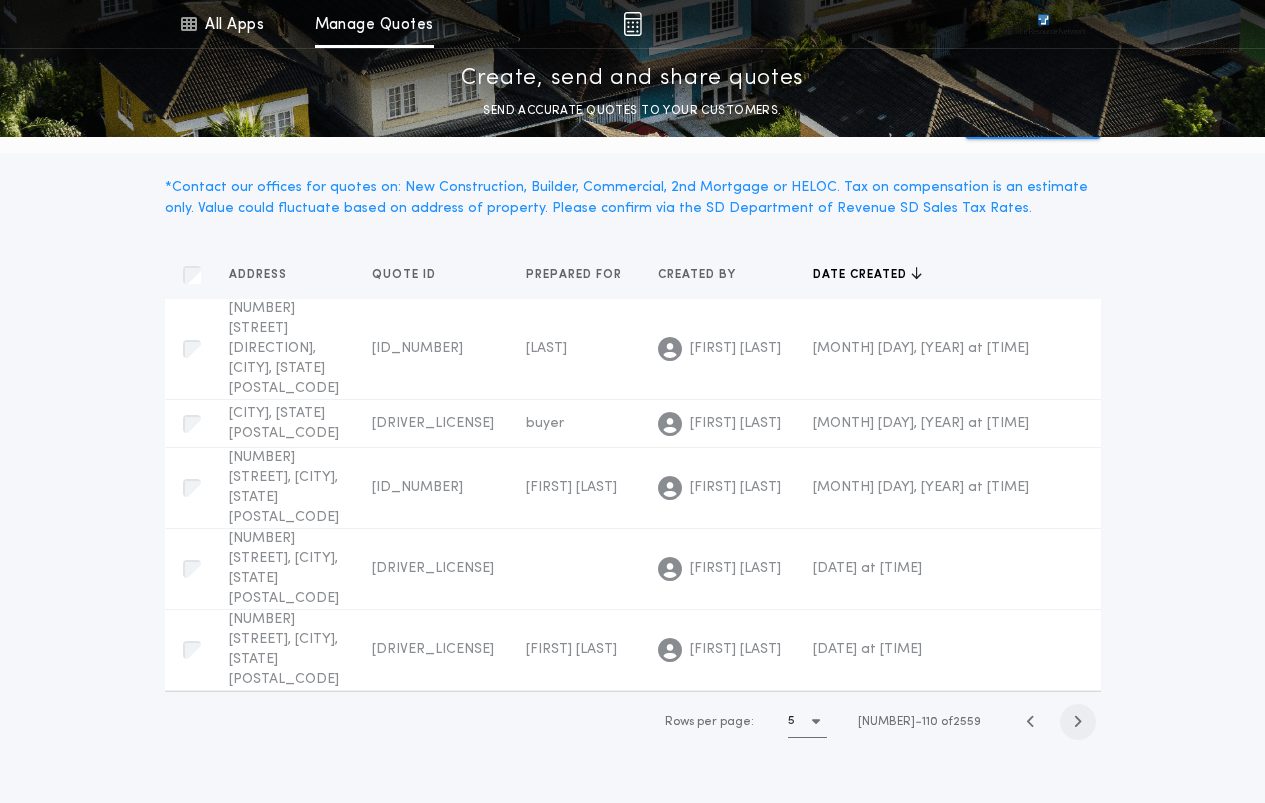 click at bounding box center (1078, 722) 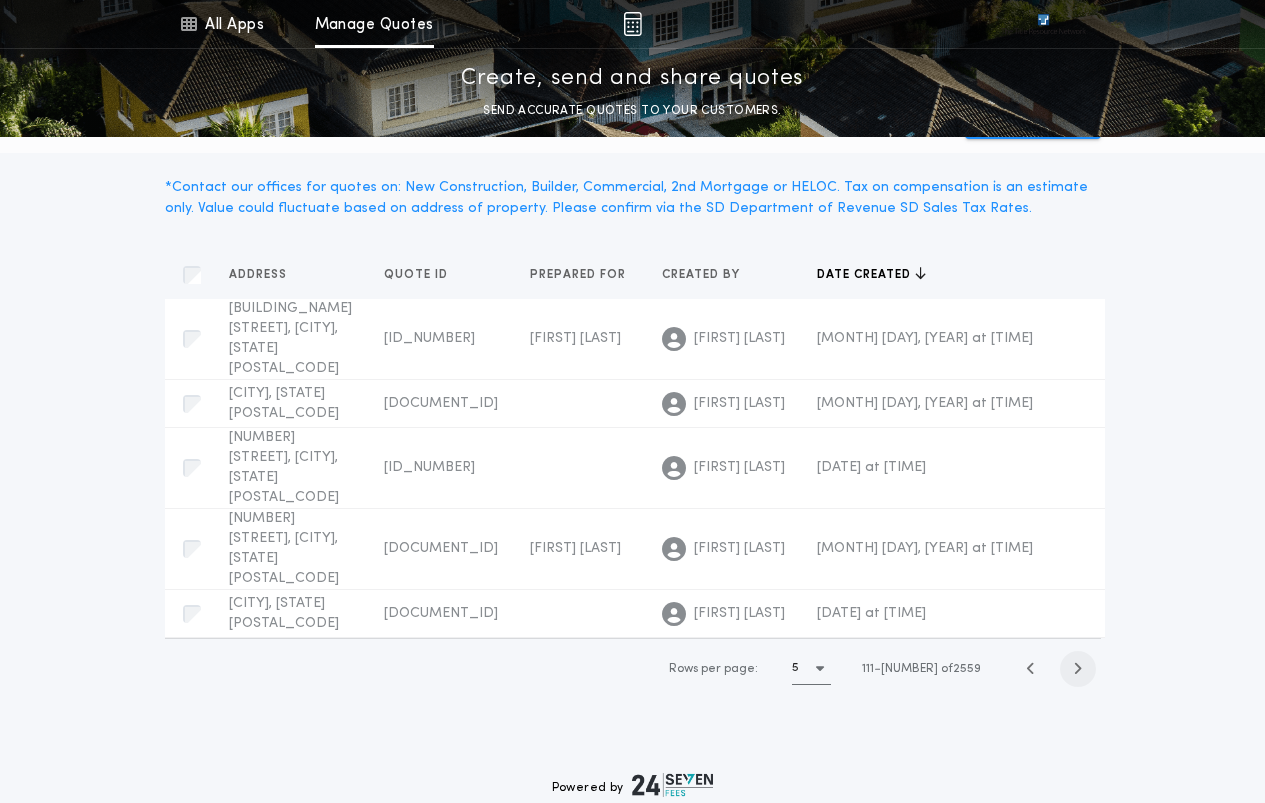 click at bounding box center (1078, 669) 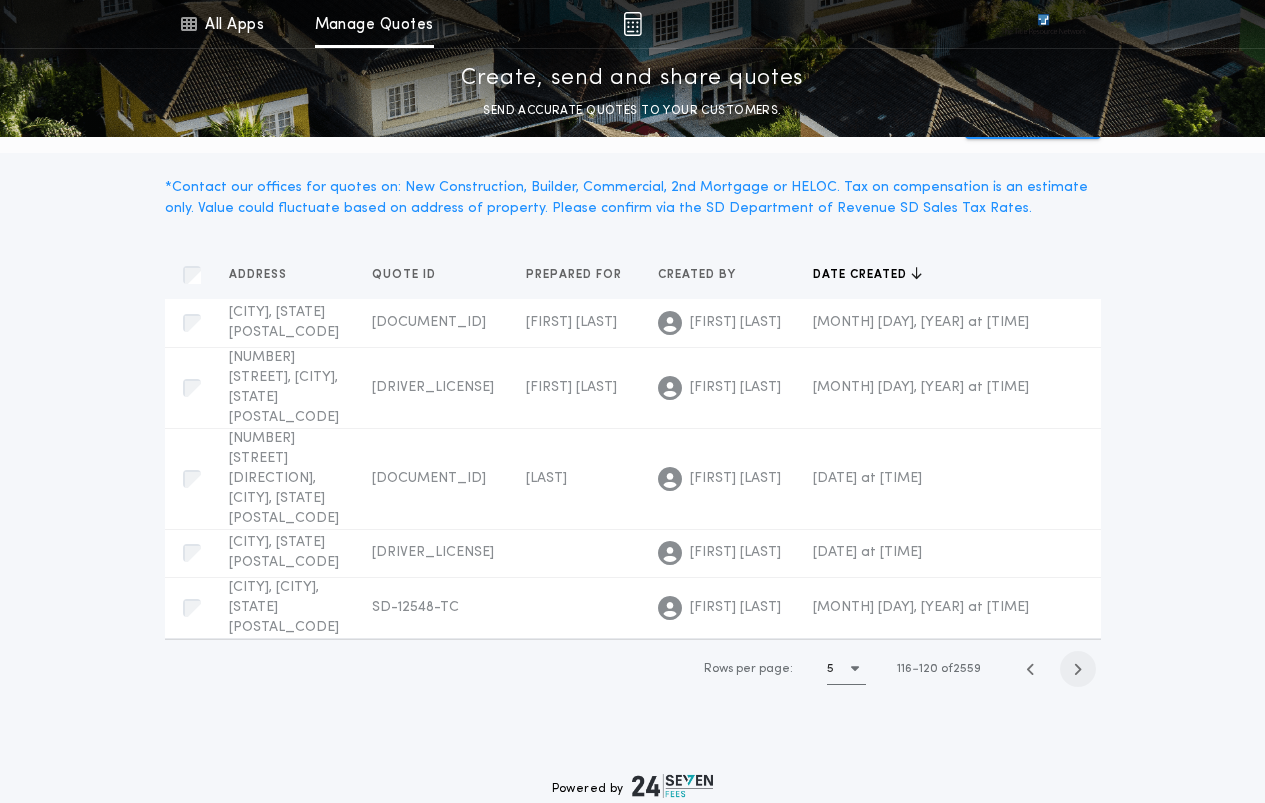 click at bounding box center [1078, 669] 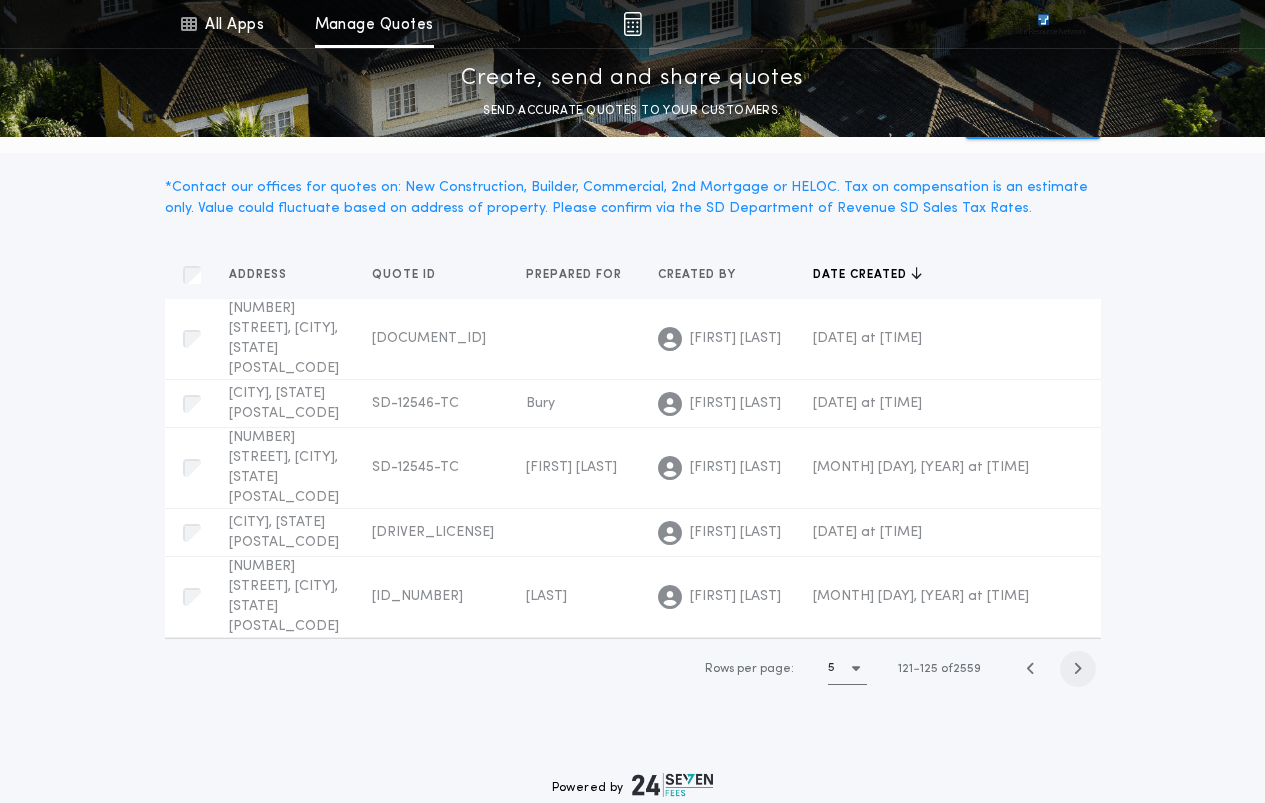 click at bounding box center [1078, 669] 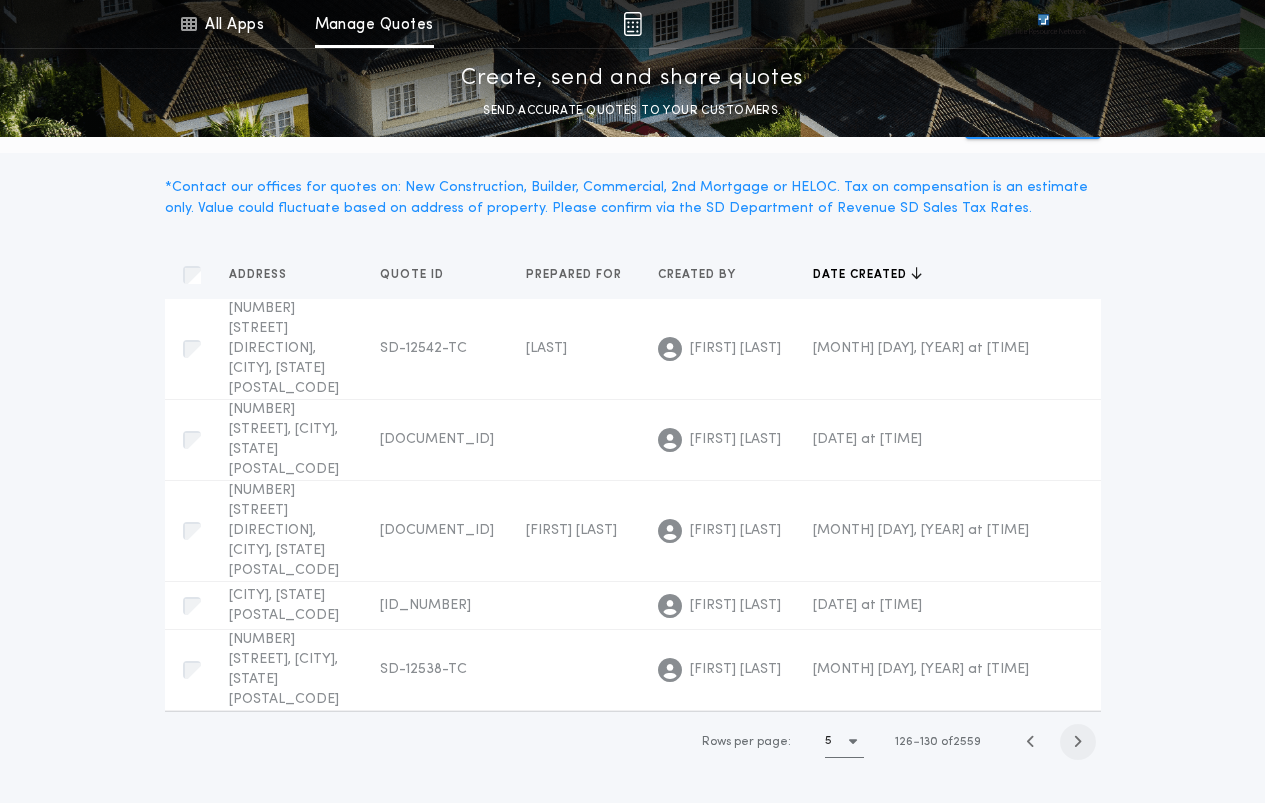 click at bounding box center (1077, 741) 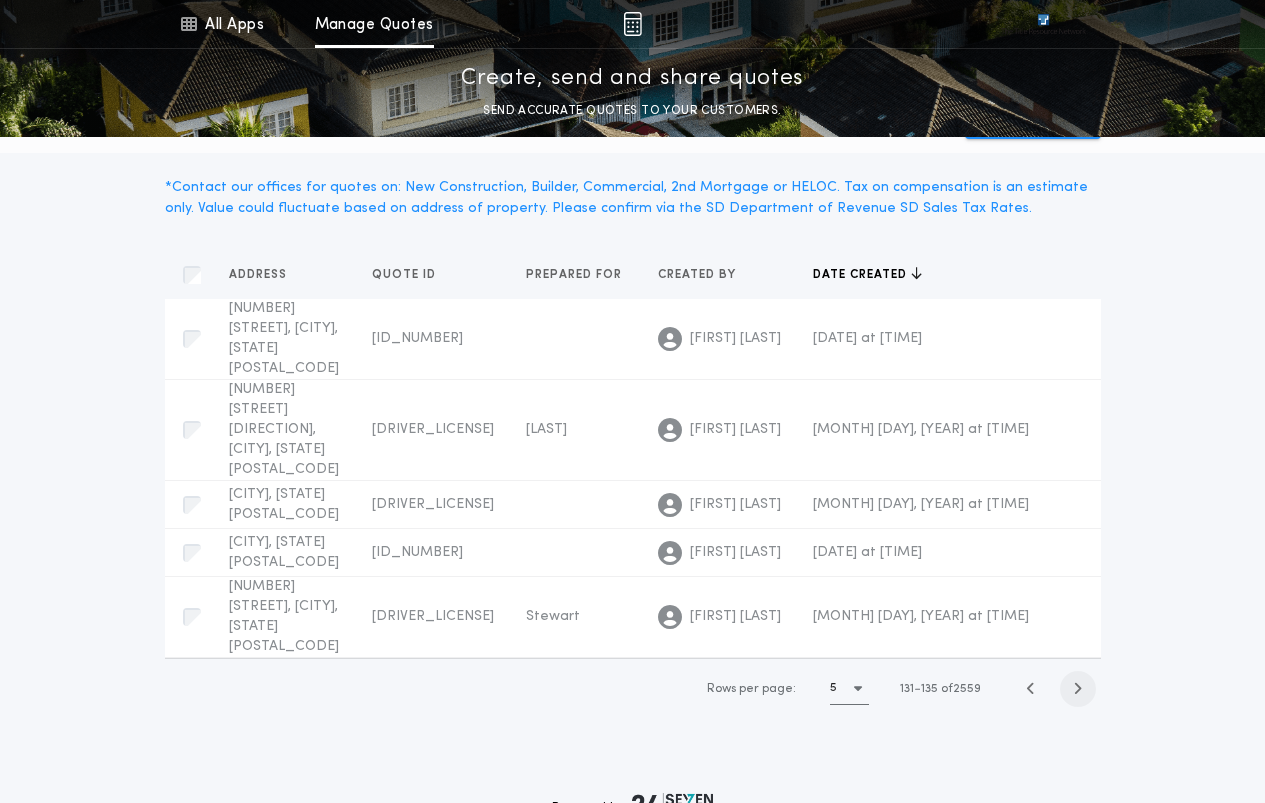 click at bounding box center (1078, 689) 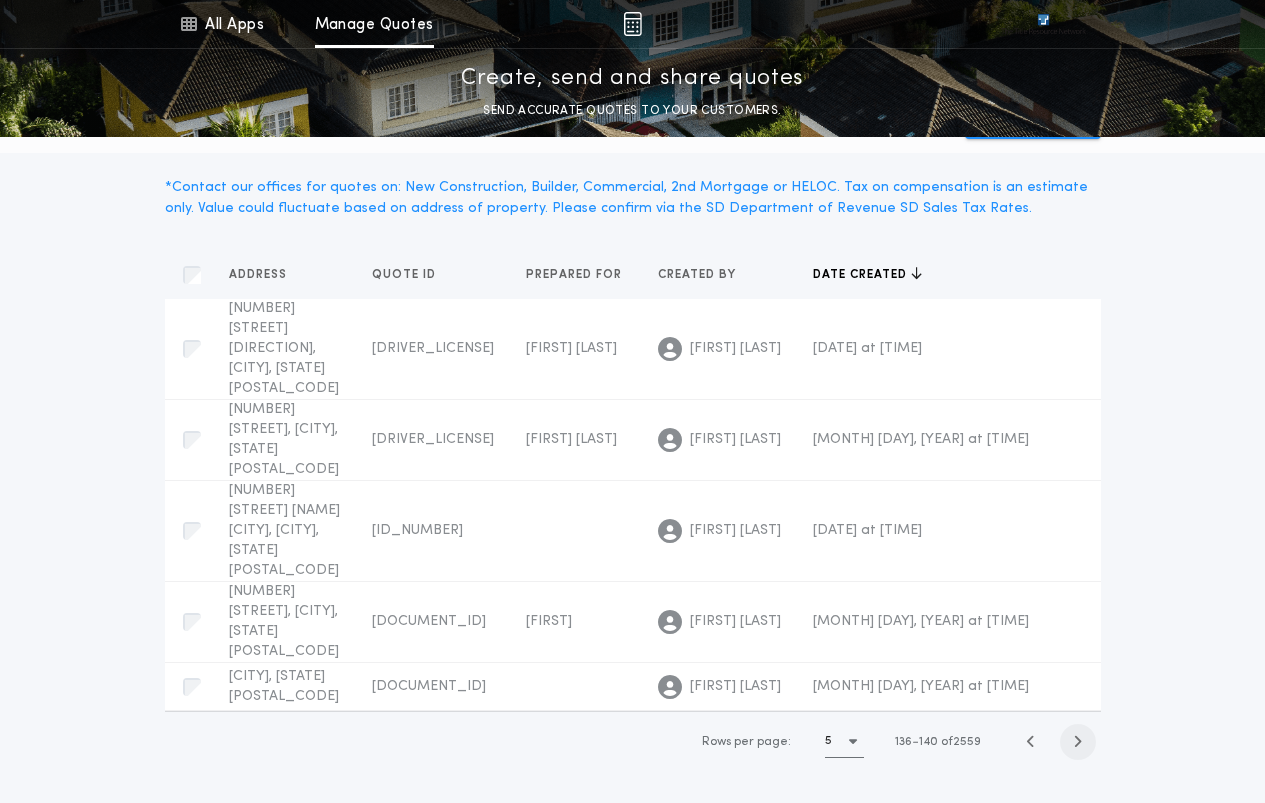 click at bounding box center [1077, 741] 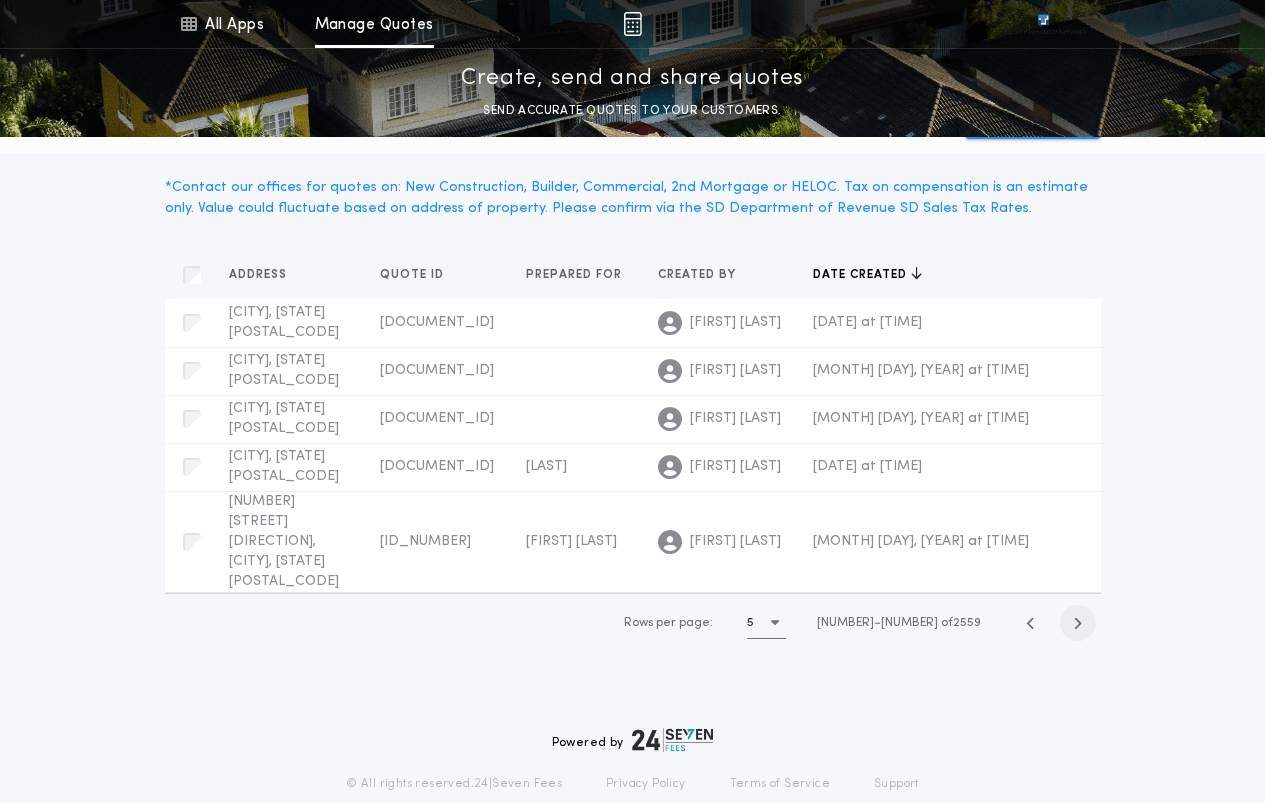 click at bounding box center [1078, 623] 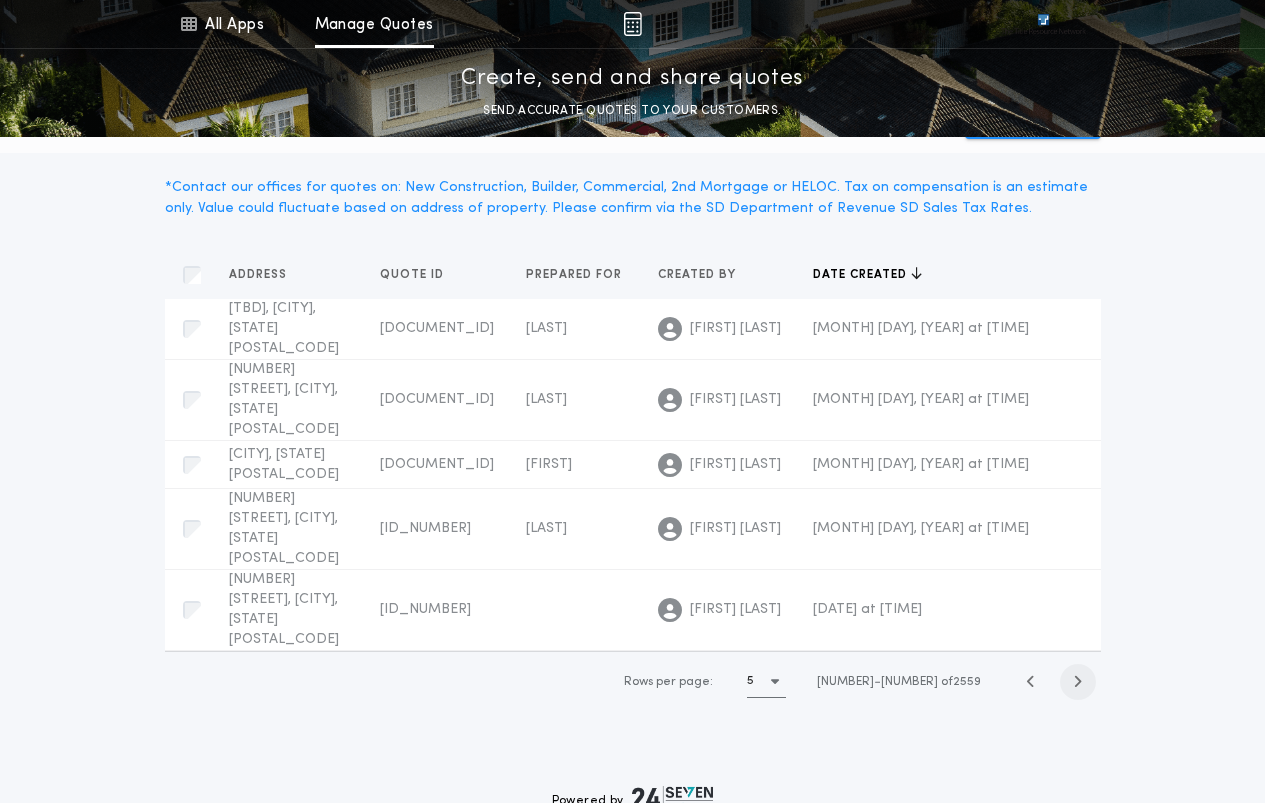 click at bounding box center [1078, 682] 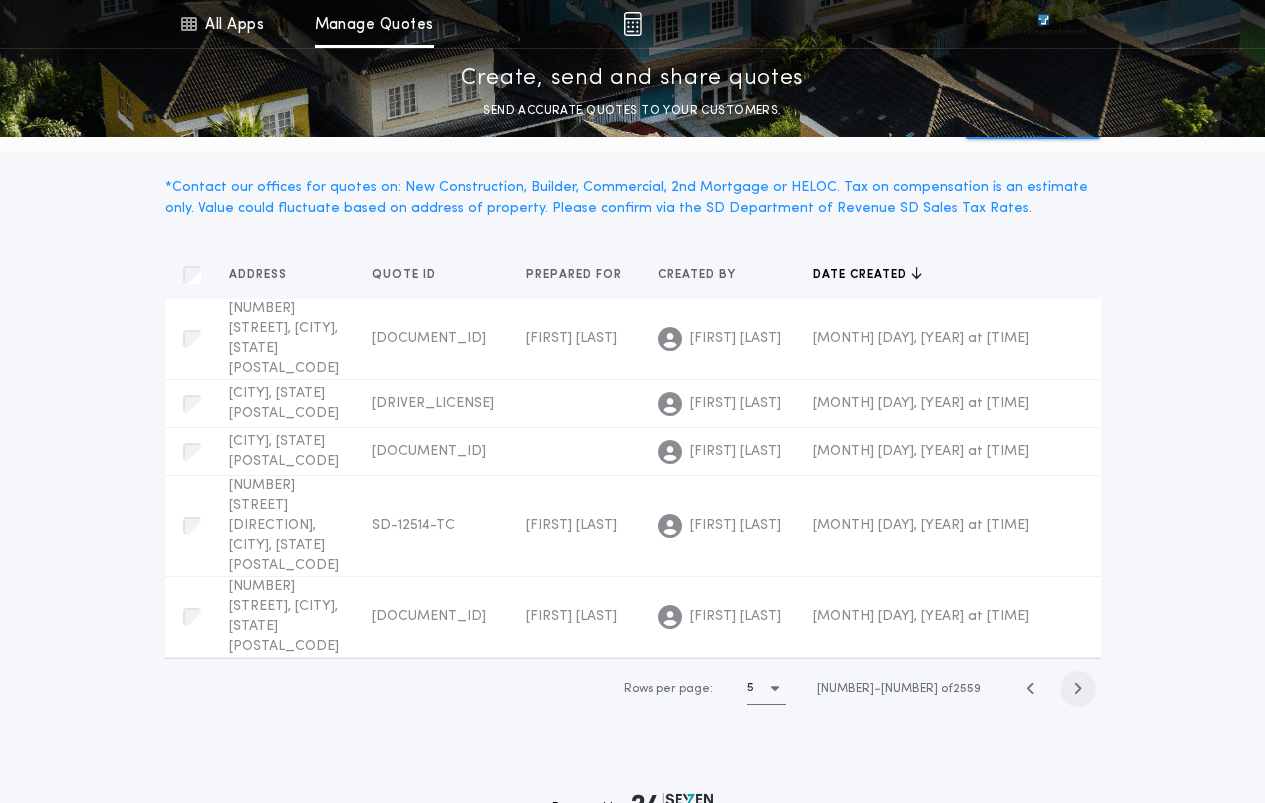 click at bounding box center (1078, 689) 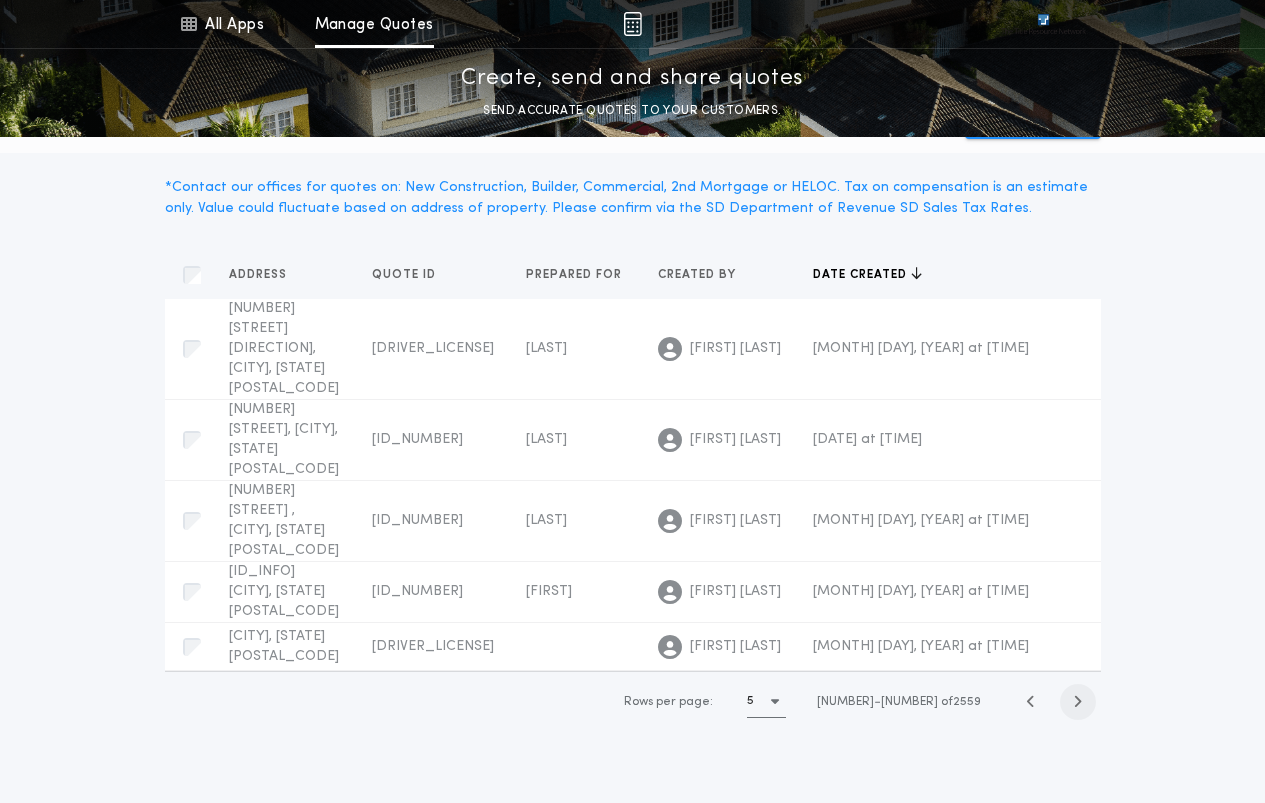 click at bounding box center (1078, 702) 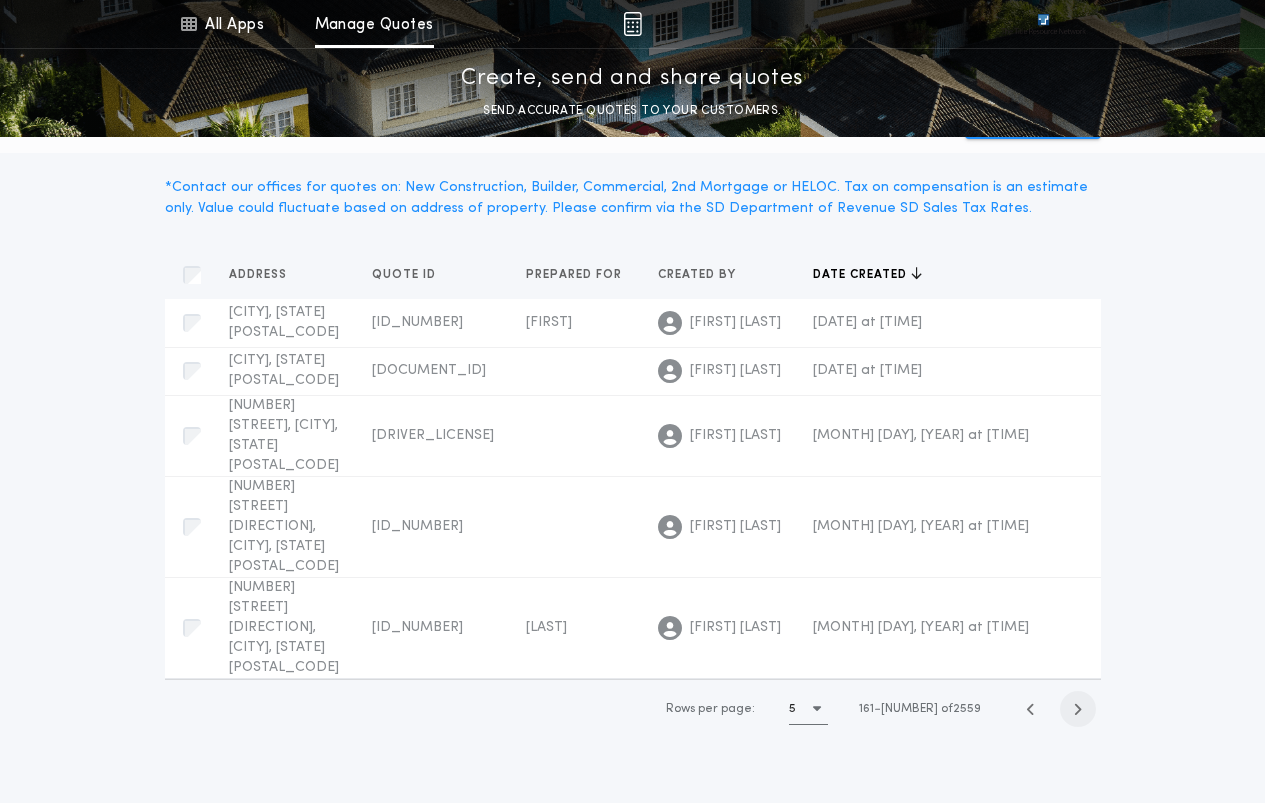 click at bounding box center [1078, 709] 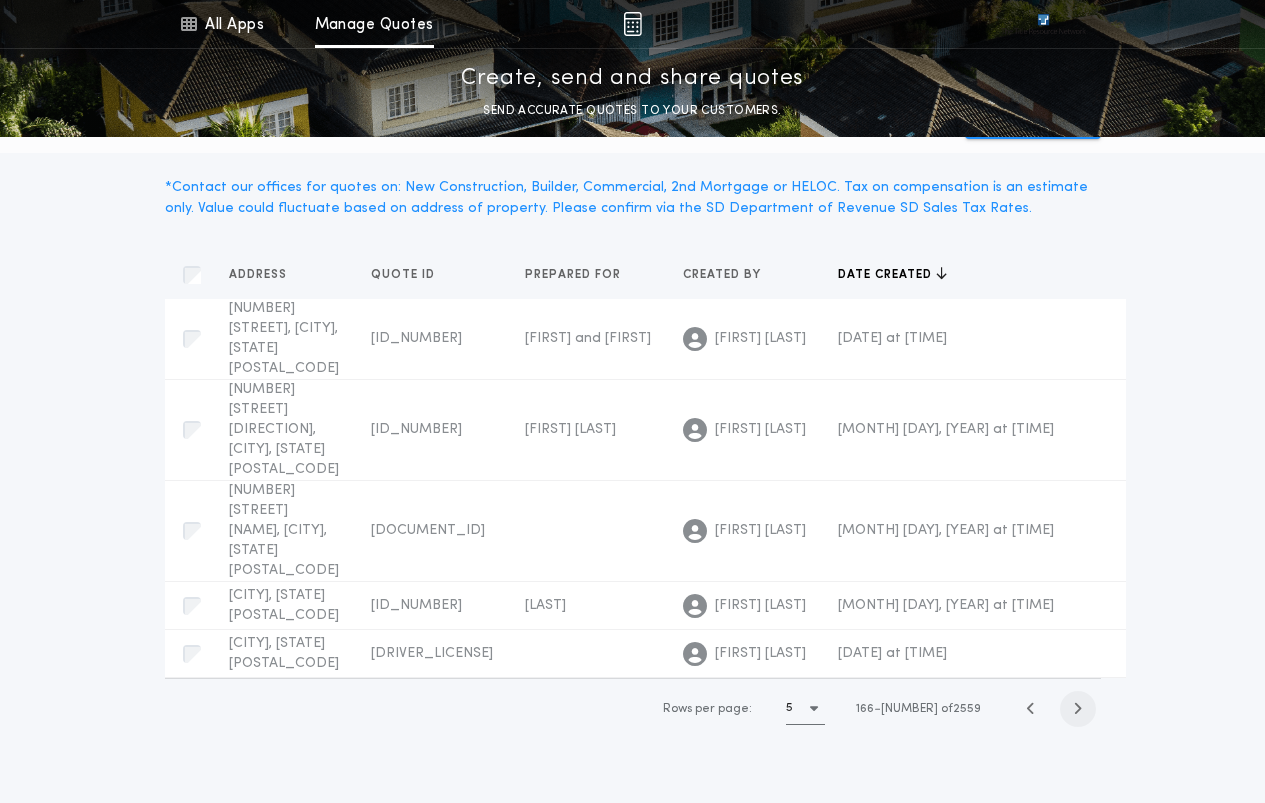 click at bounding box center (1078, 709) 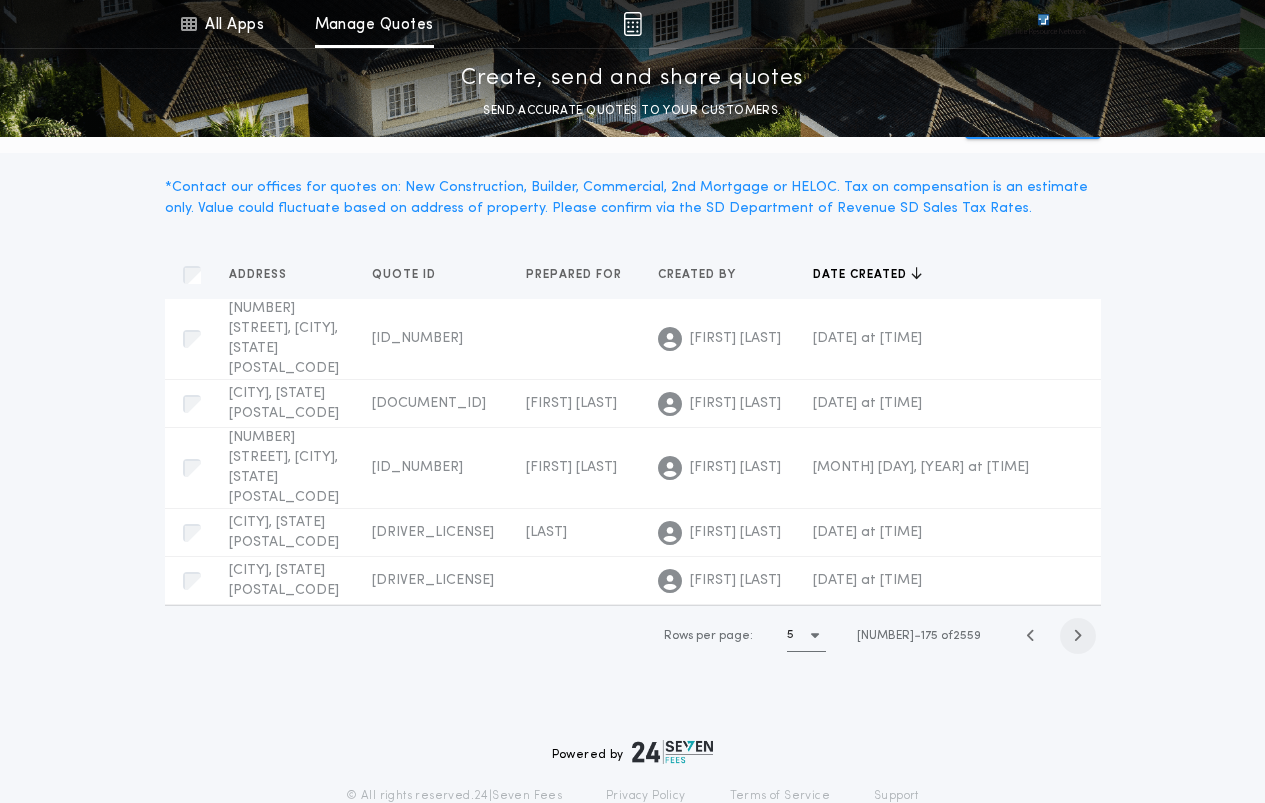 click at bounding box center [1078, 636] 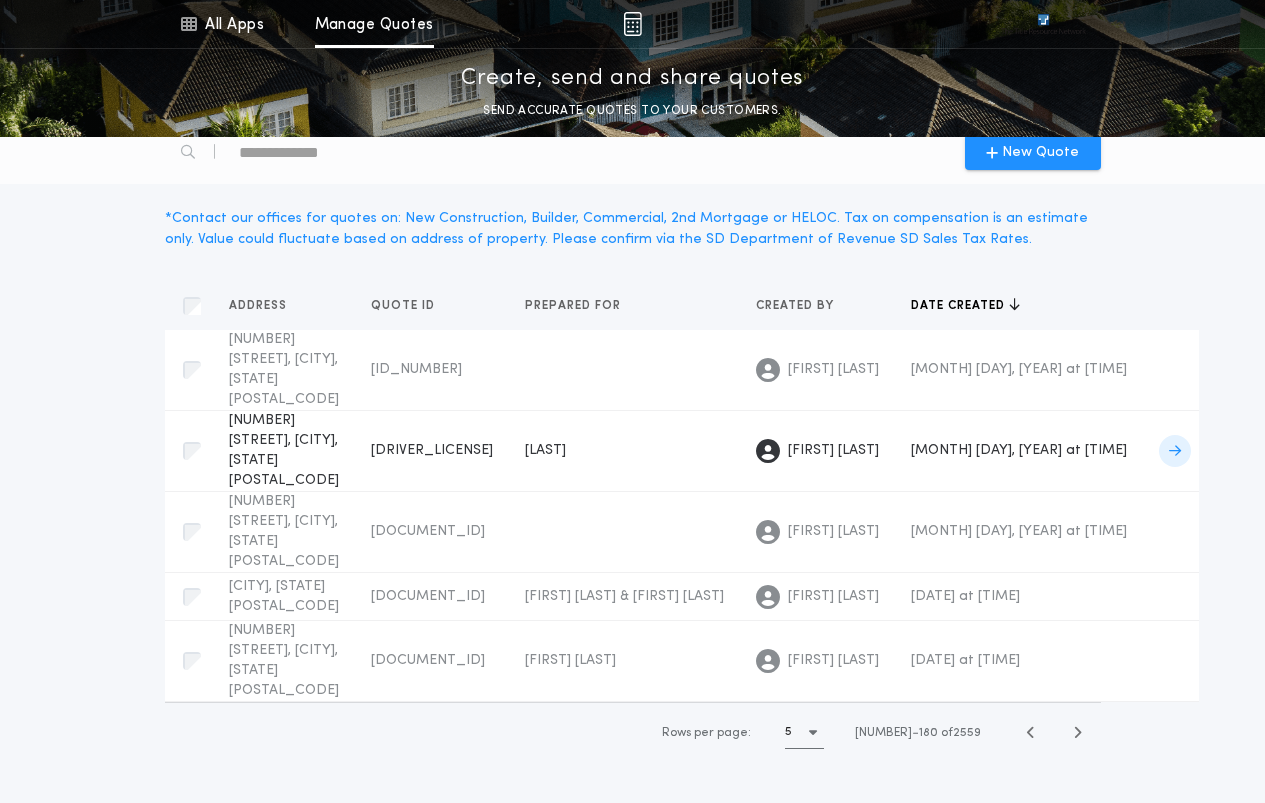 scroll, scrollTop: 0, scrollLeft: 0, axis: both 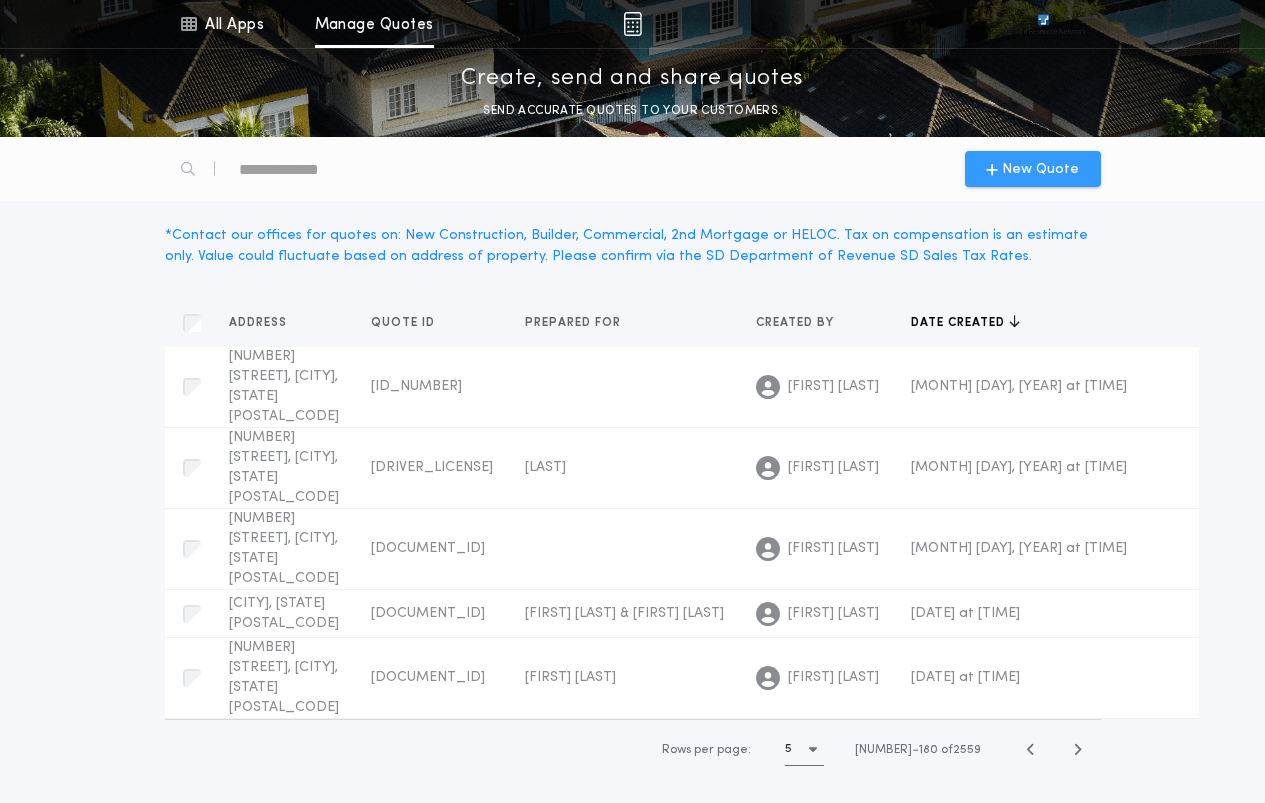 click on "New Quote" at bounding box center [1040, 169] 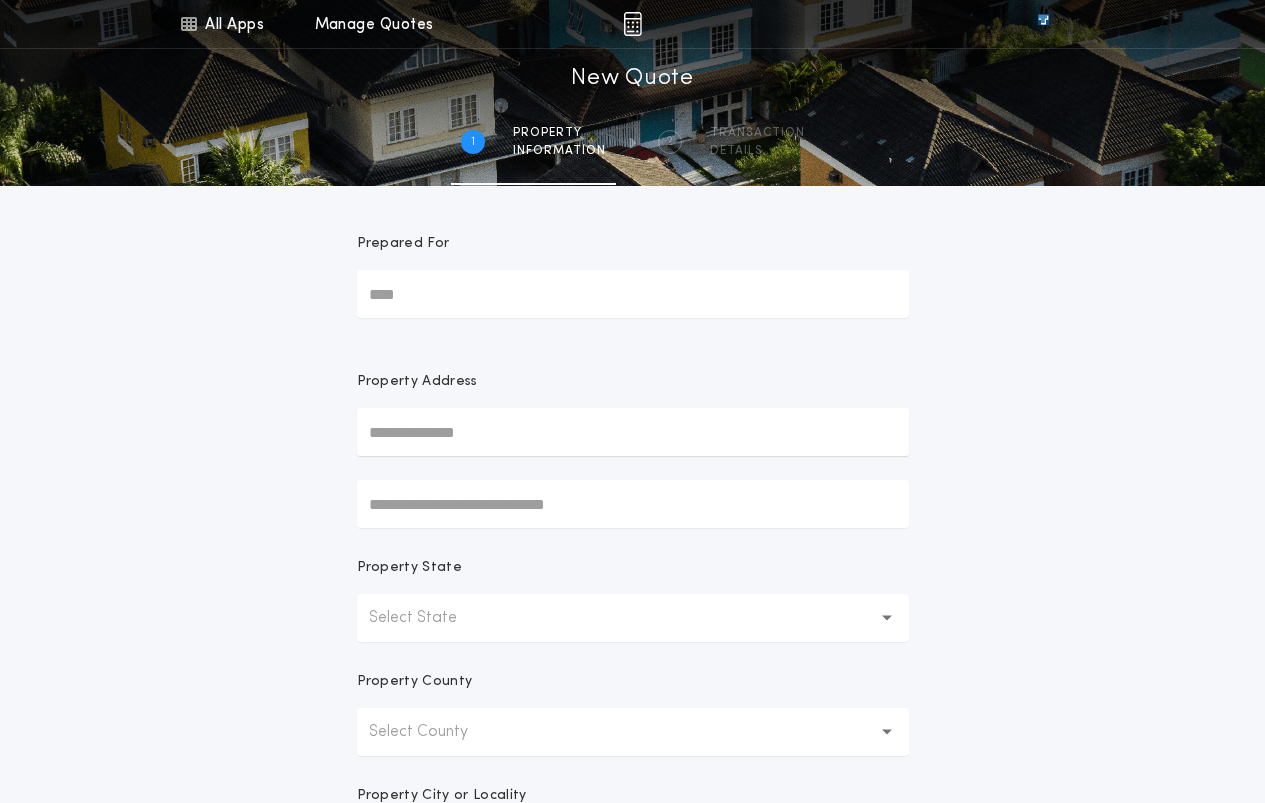 click on "Select State" at bounding box center (633, 618) 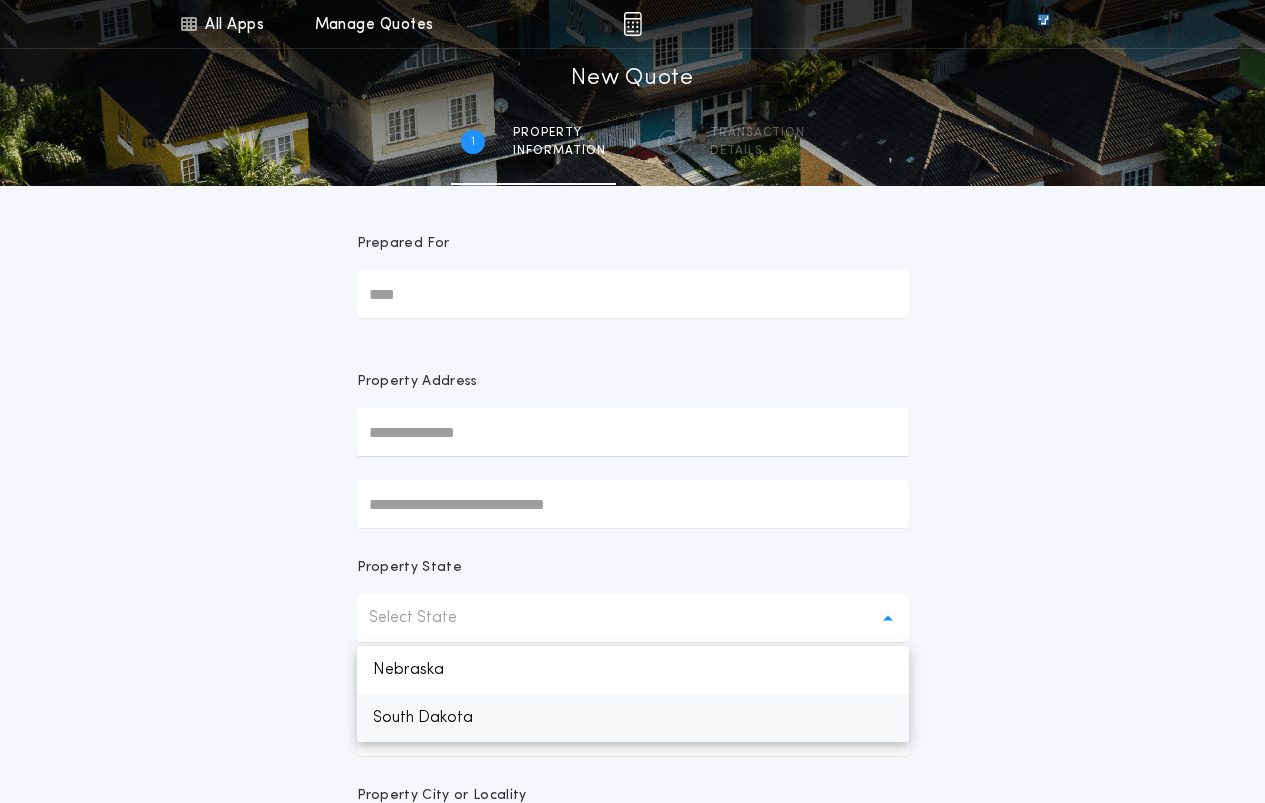 click on "South Dakota" at bounding box center [633, 718] 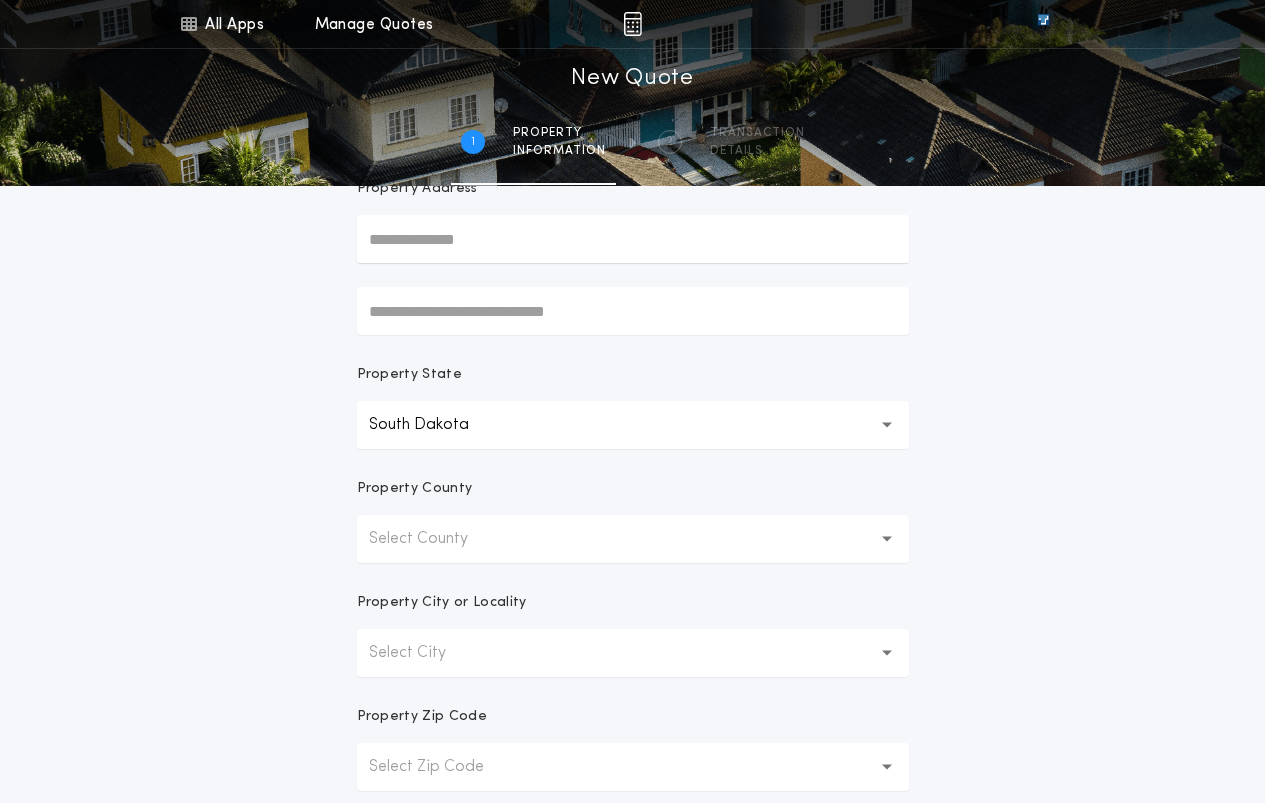 scroll, scrollTop: 200, scrollLeft: 0, axis: vertical 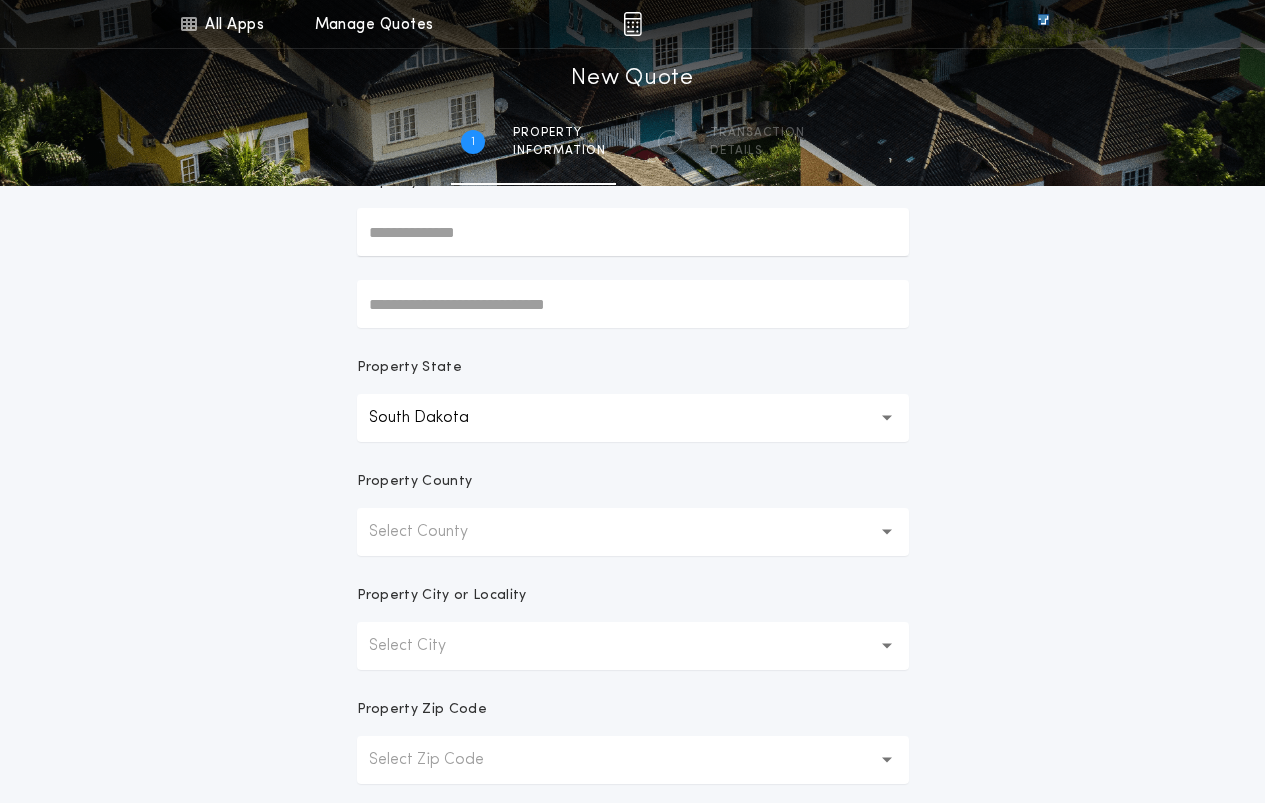 click on "Select County" at bounding box center (633, 532) 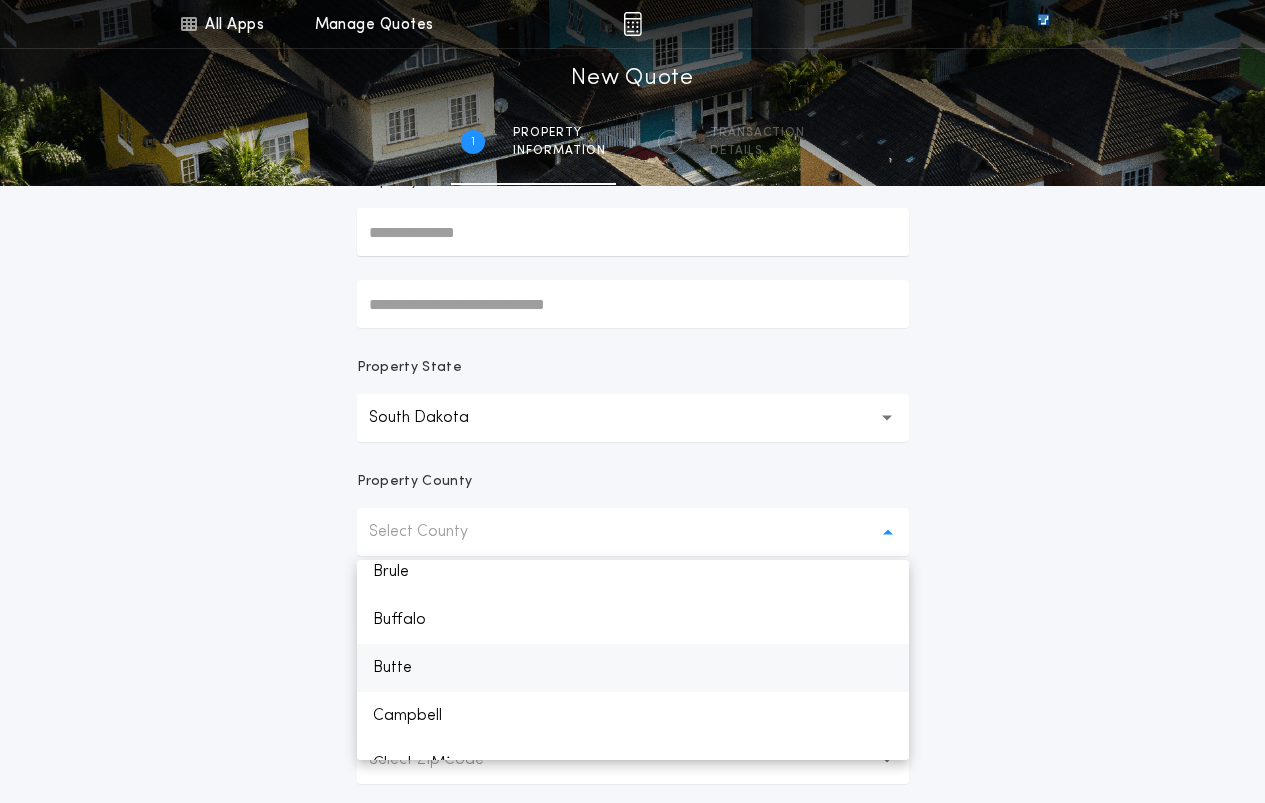 scroll, scrollTop: 600, scrollLeft: 0, axis: vertical 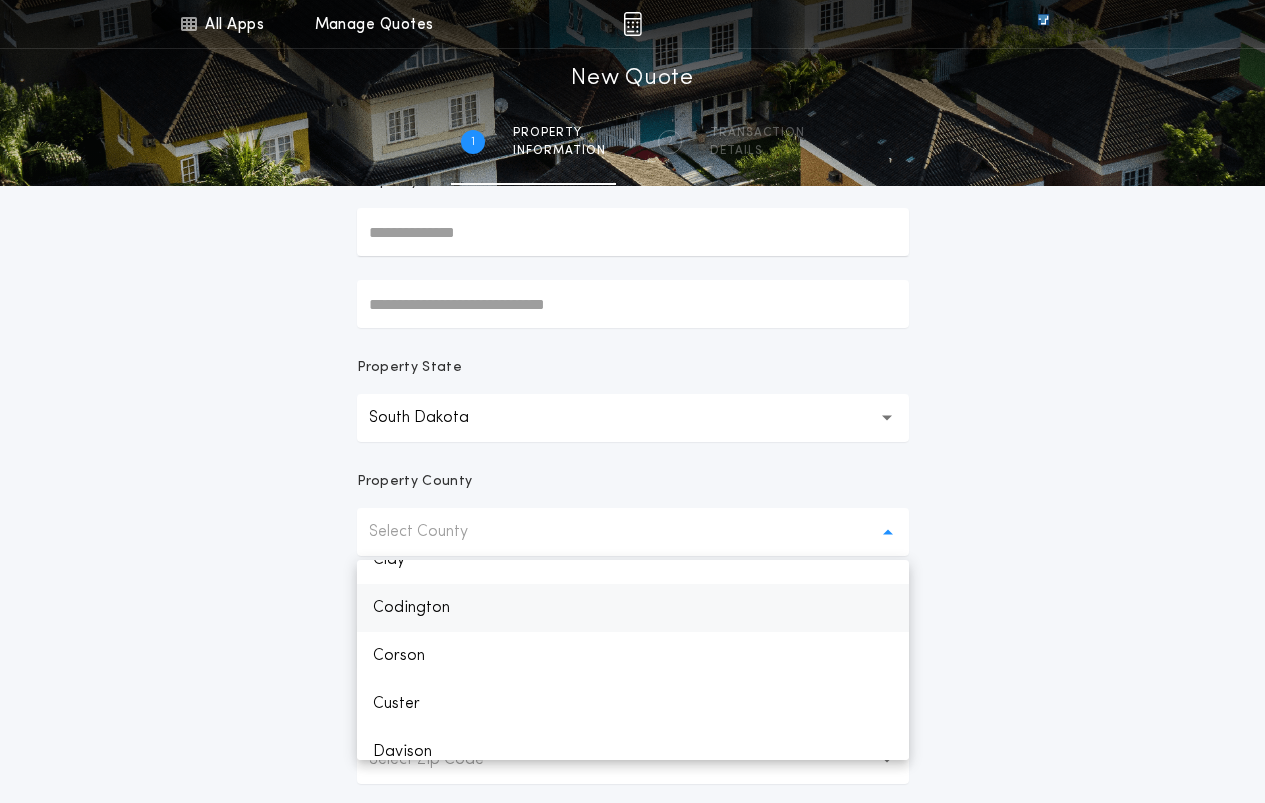 click on "Codington" at bounding box center [633, 608] 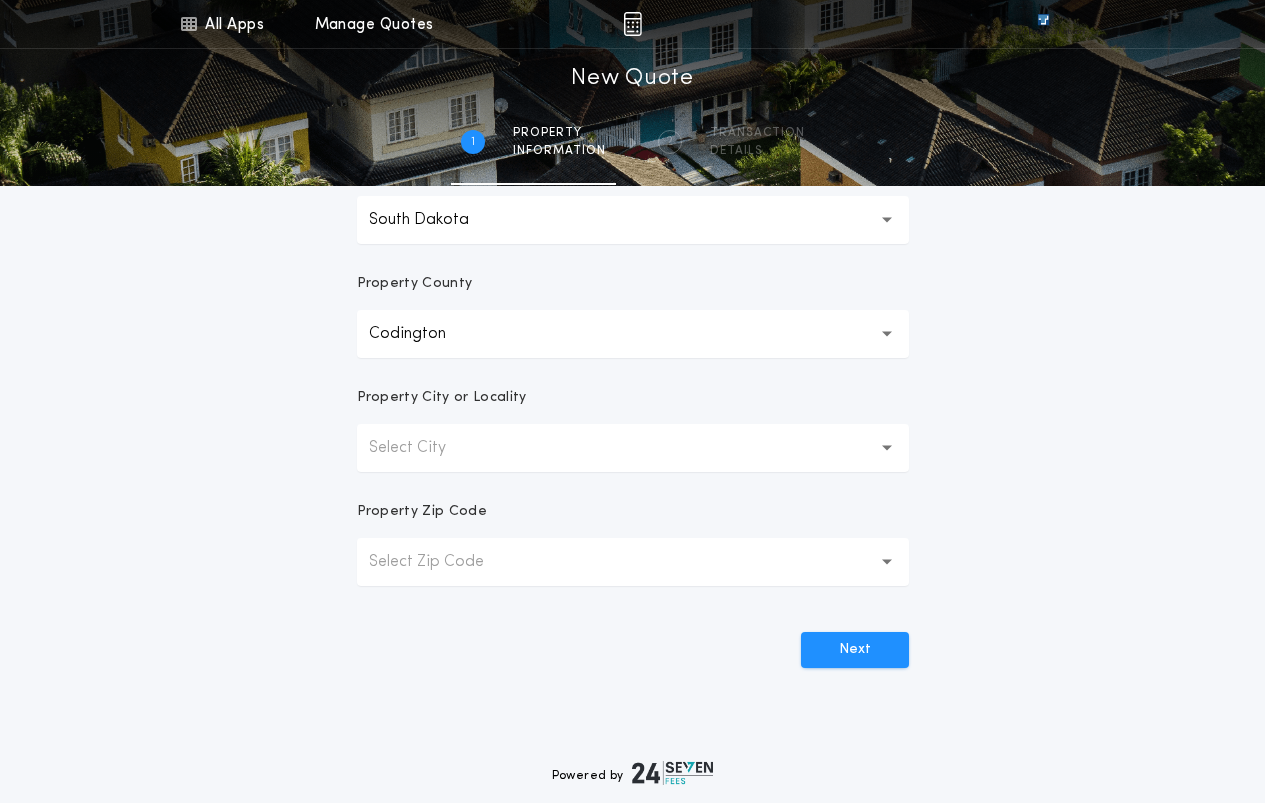 scroll, scrollTop: 400, scrollLeft: 0, axis: vertical 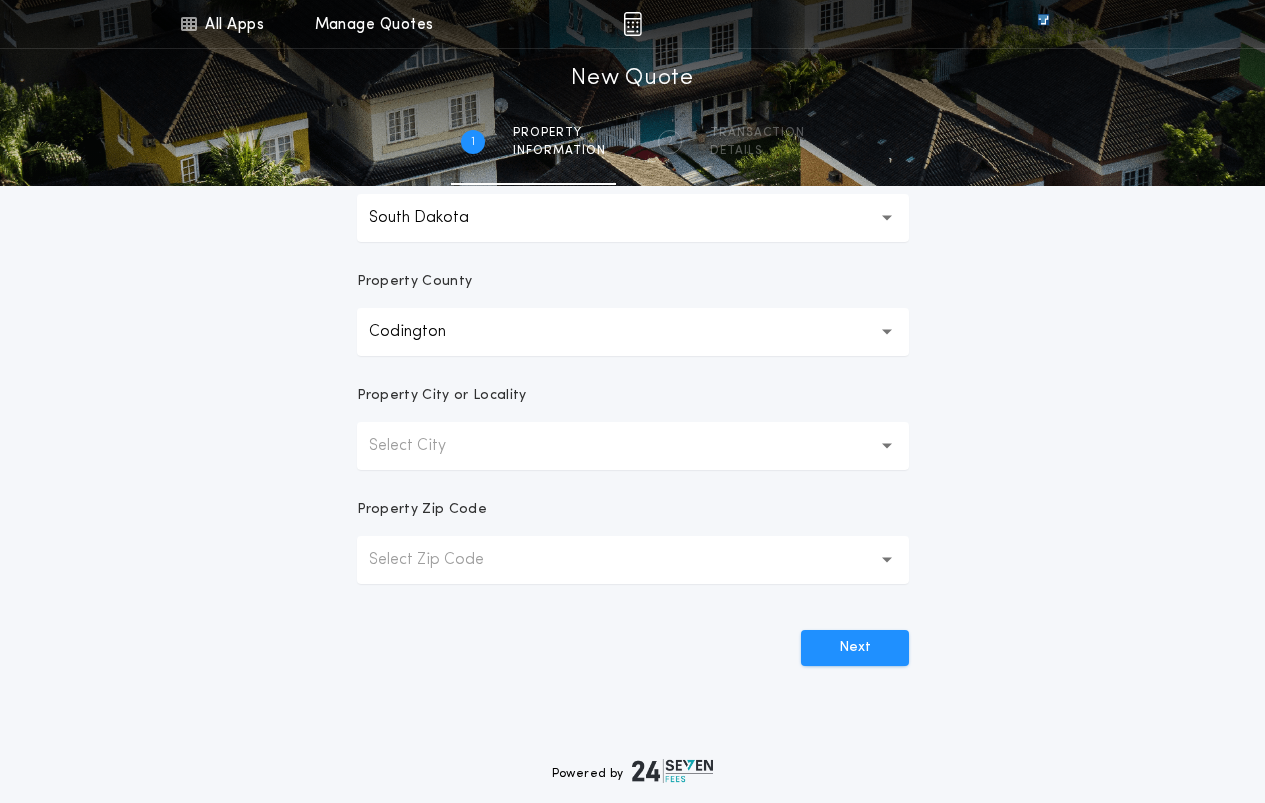 click on "Select City" at bounding box center (633, 446) 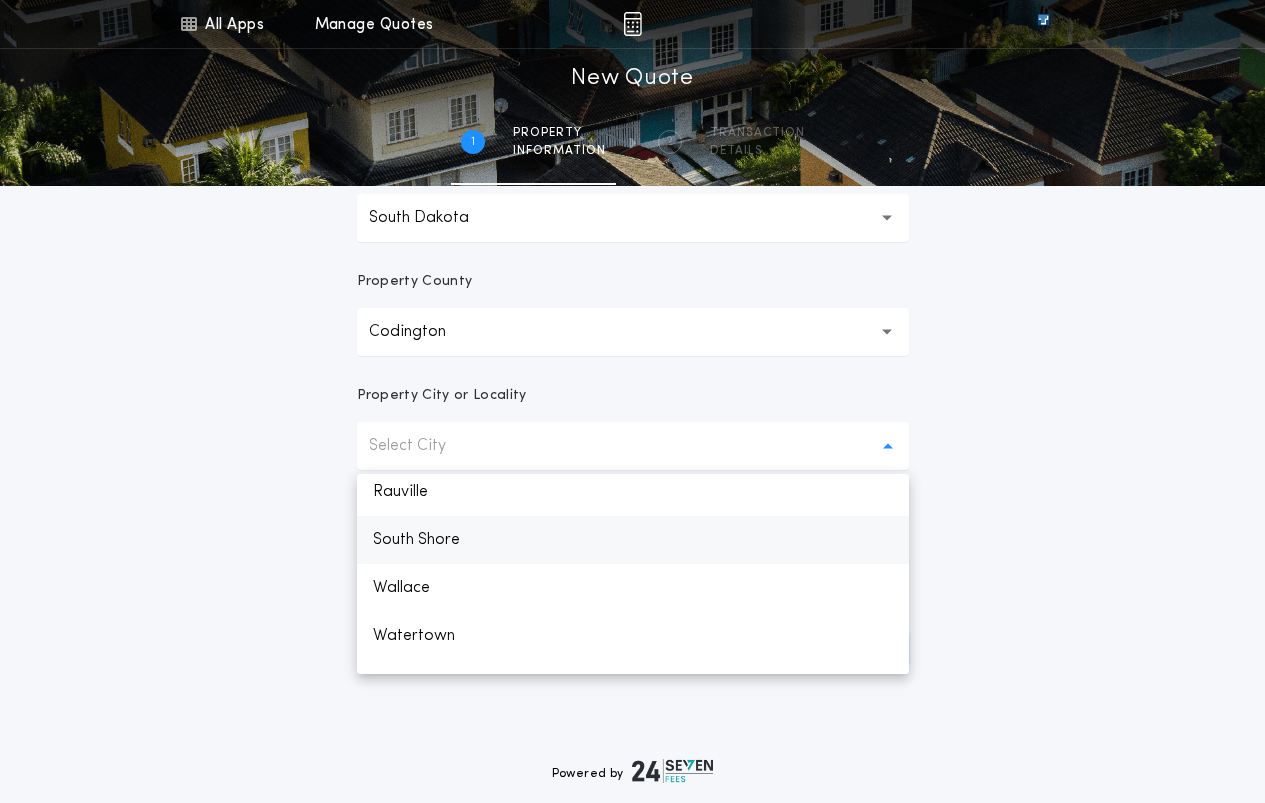 scroll, scrollTop: 424, scrollLeft: 0, axis: vertical 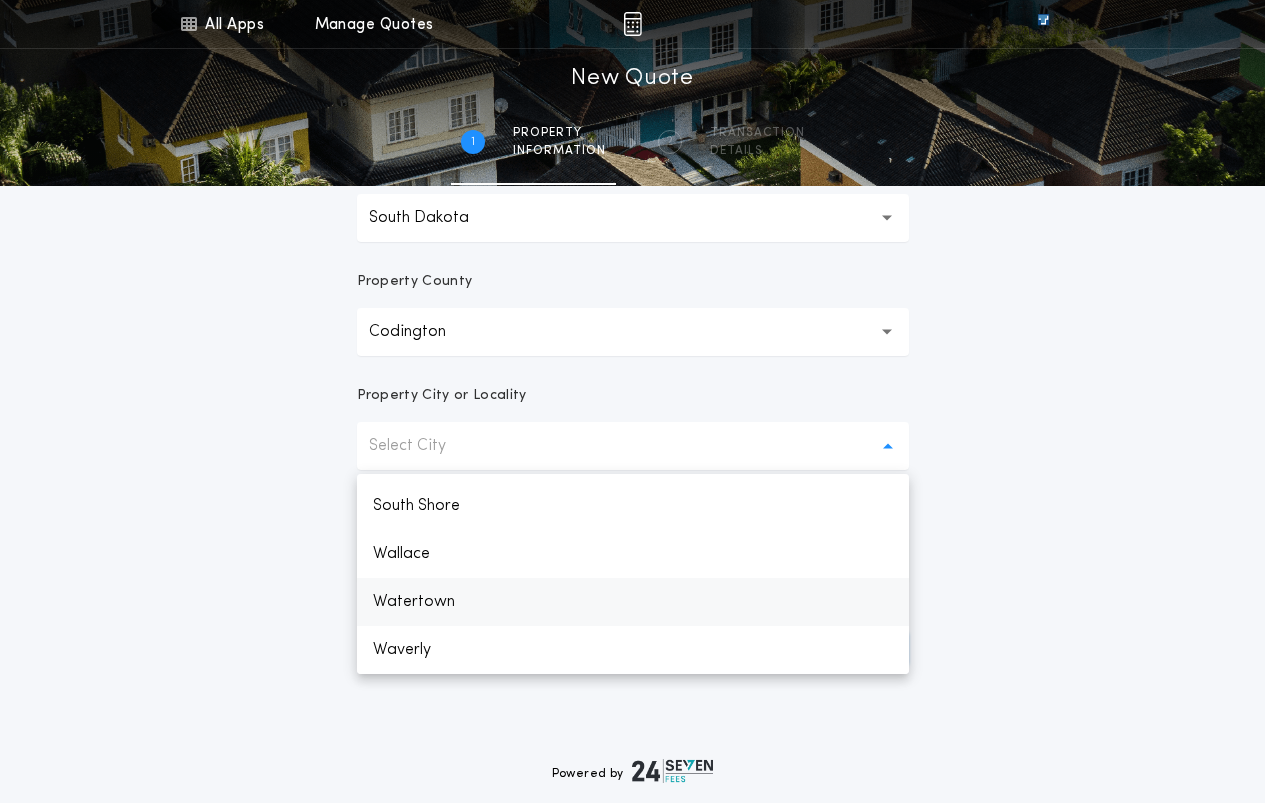 click on "Watertown" at bounding box center (633, 602) 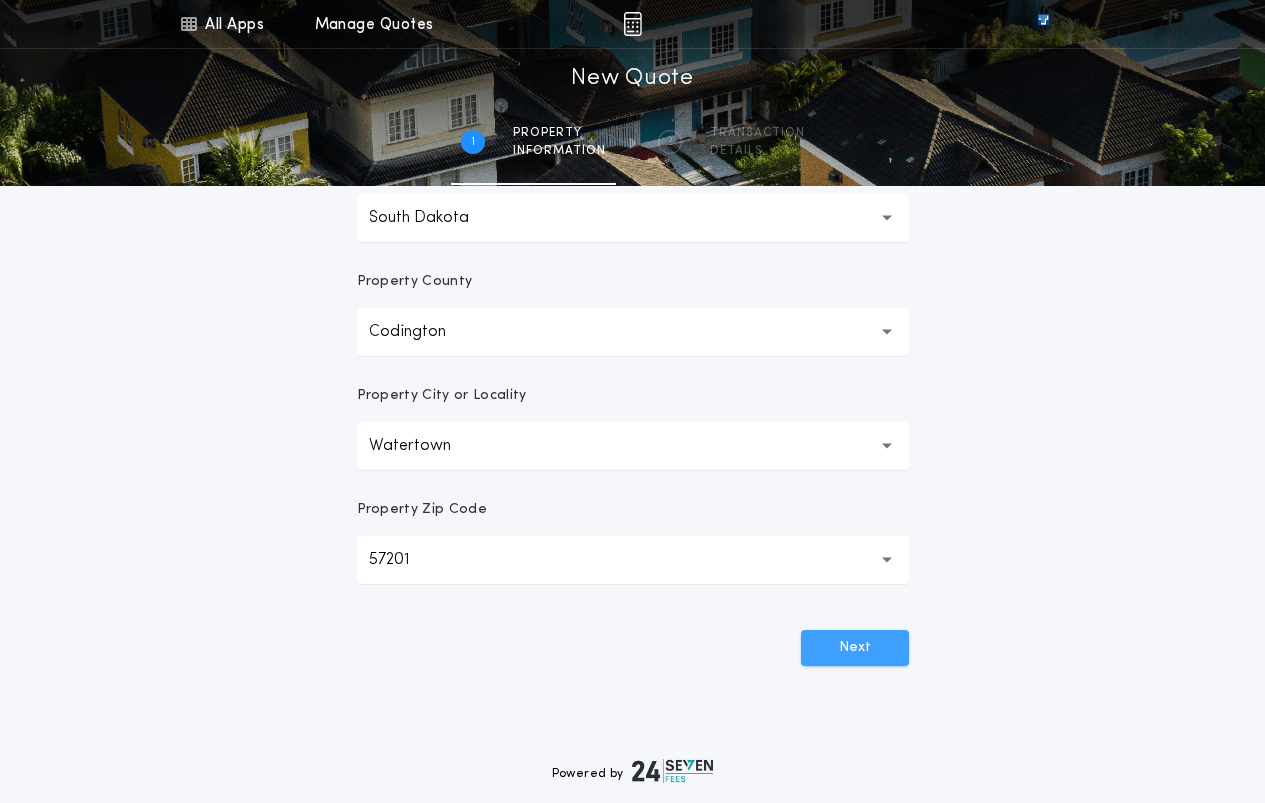 click on "Next" at bounding box center [855, 648] 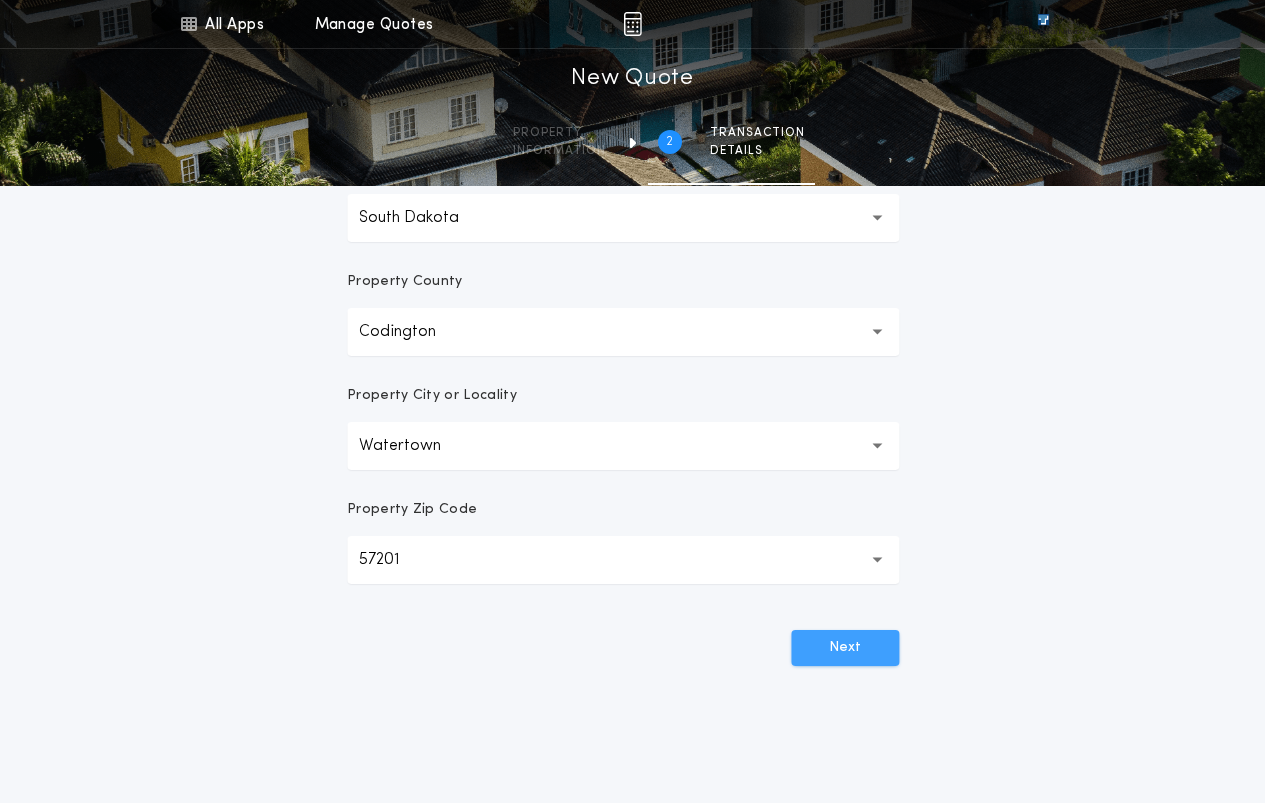 scroll, scrollTop: 0, scrollLeft: 0, axis: both 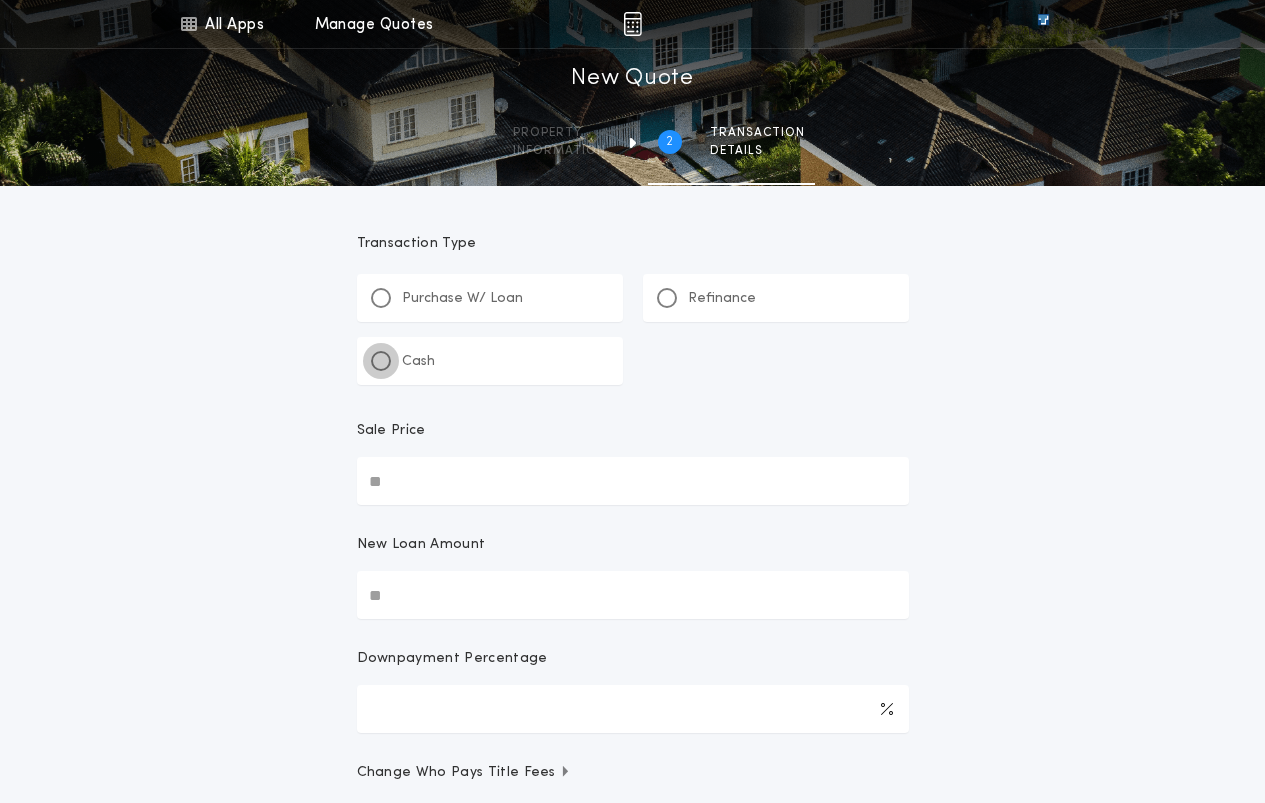 click at bounding box center (381, 361) 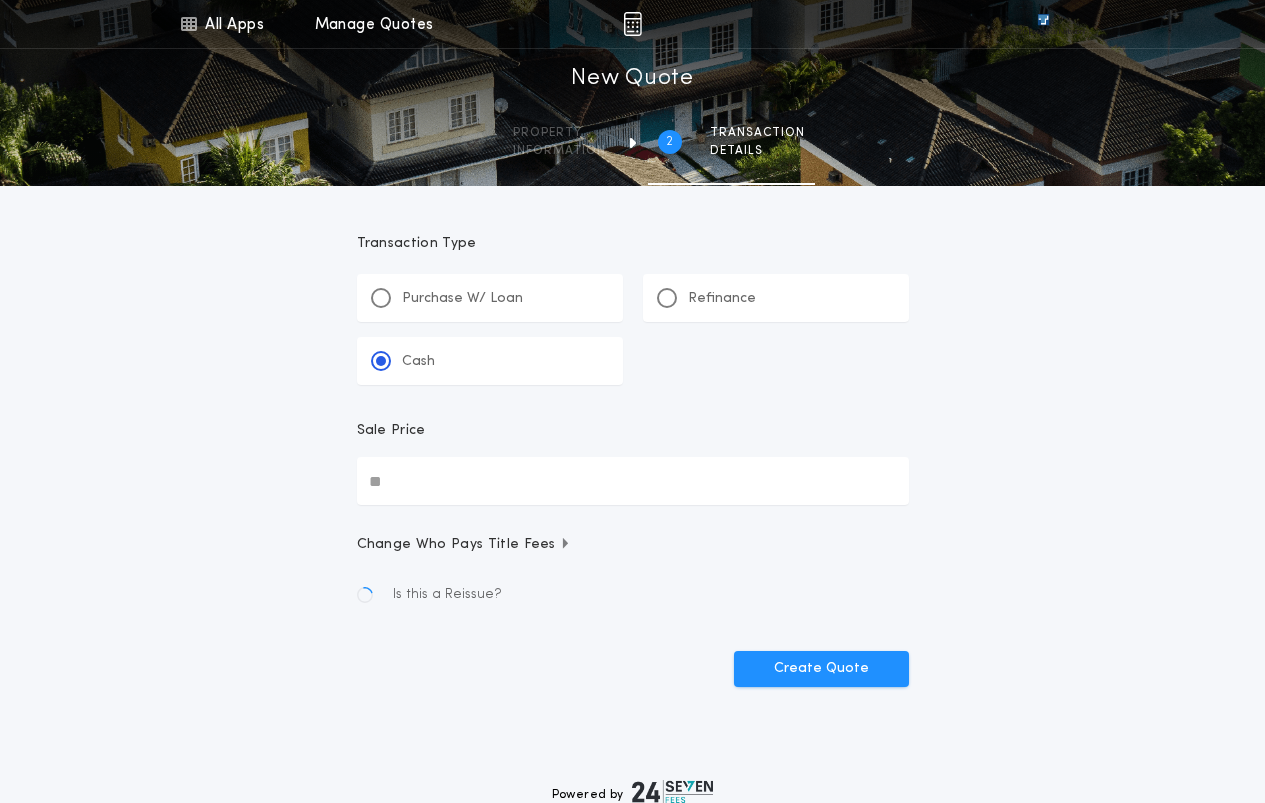 click on "Sale Price" at bounding box center [633, 481] 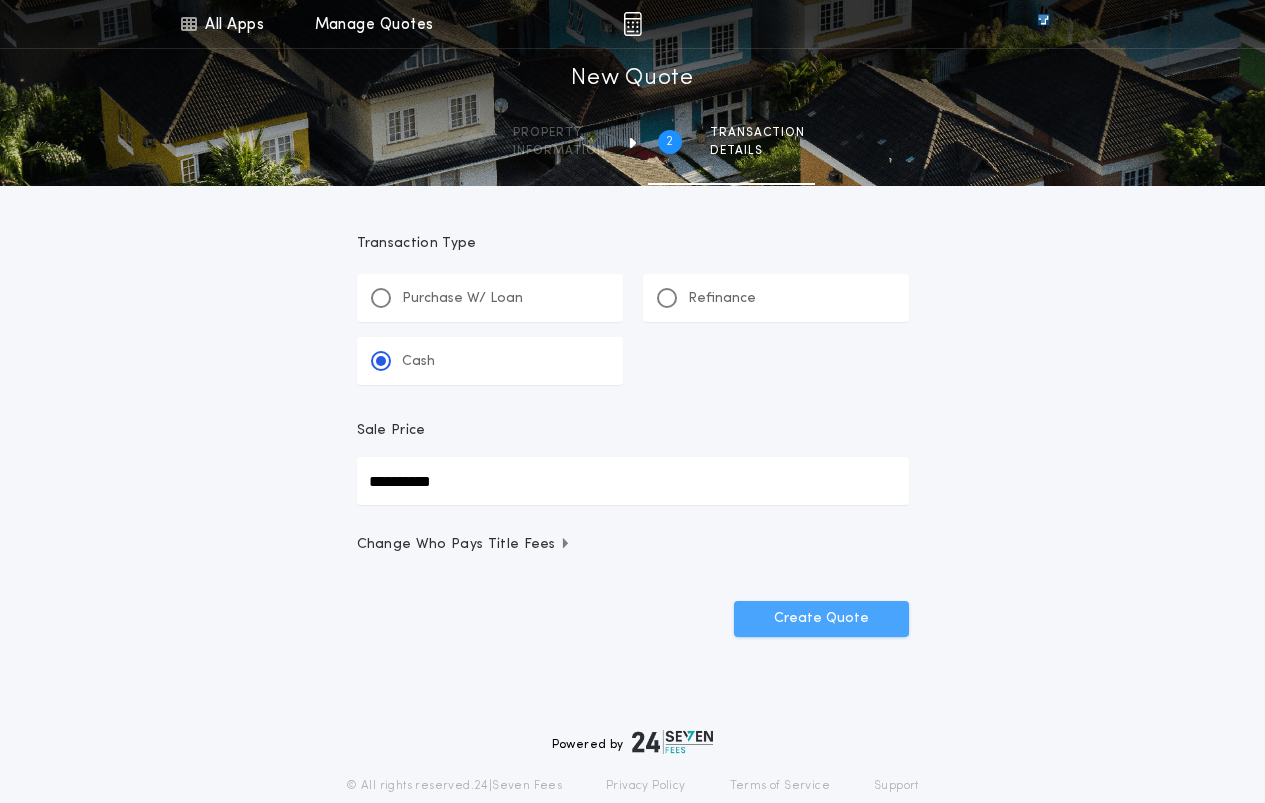 type on "**********" 